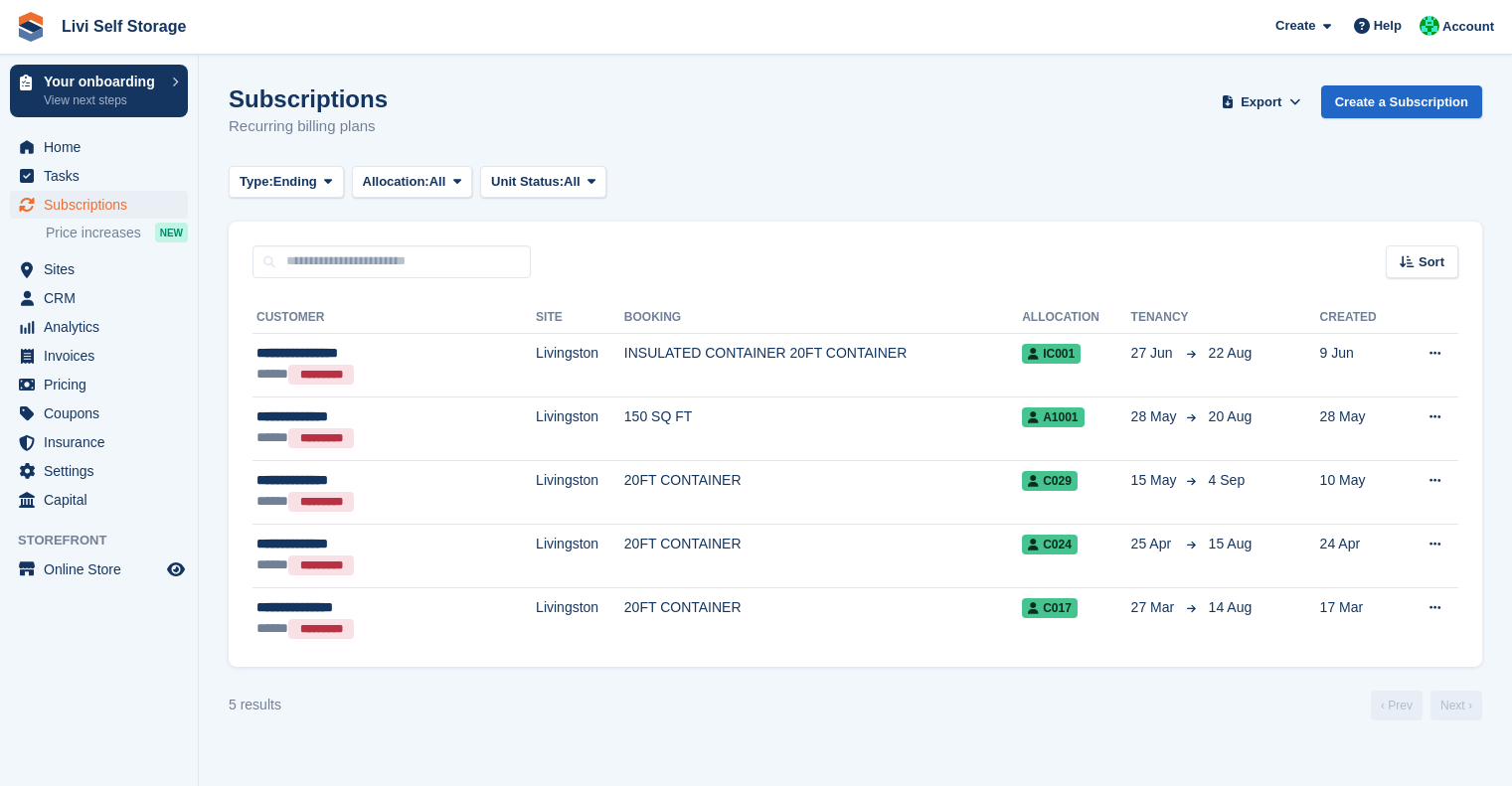 scroll, scrollTop: 0, scrollLeft: 0, axis: both 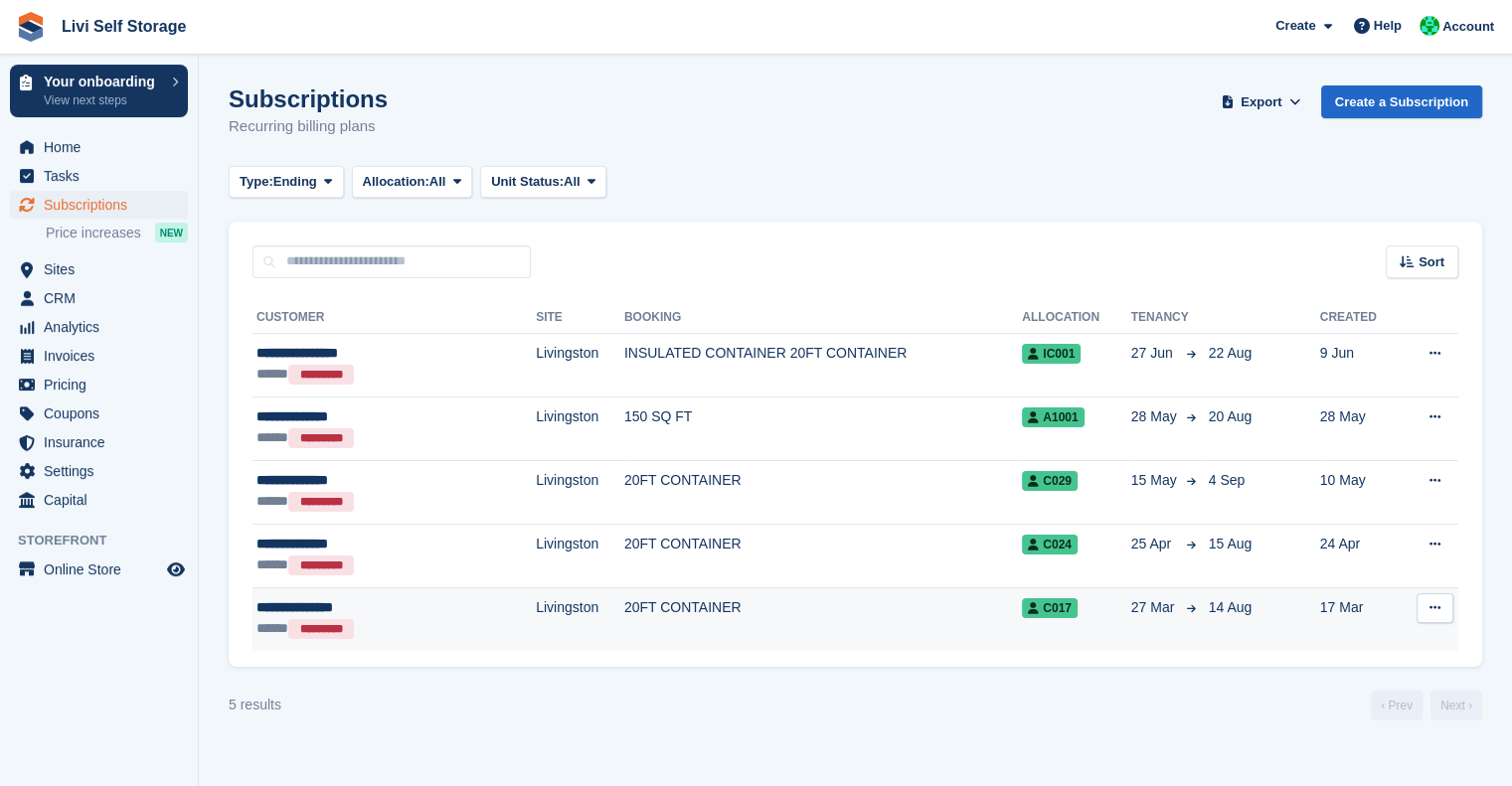 click at bounding box center (1434, 608) 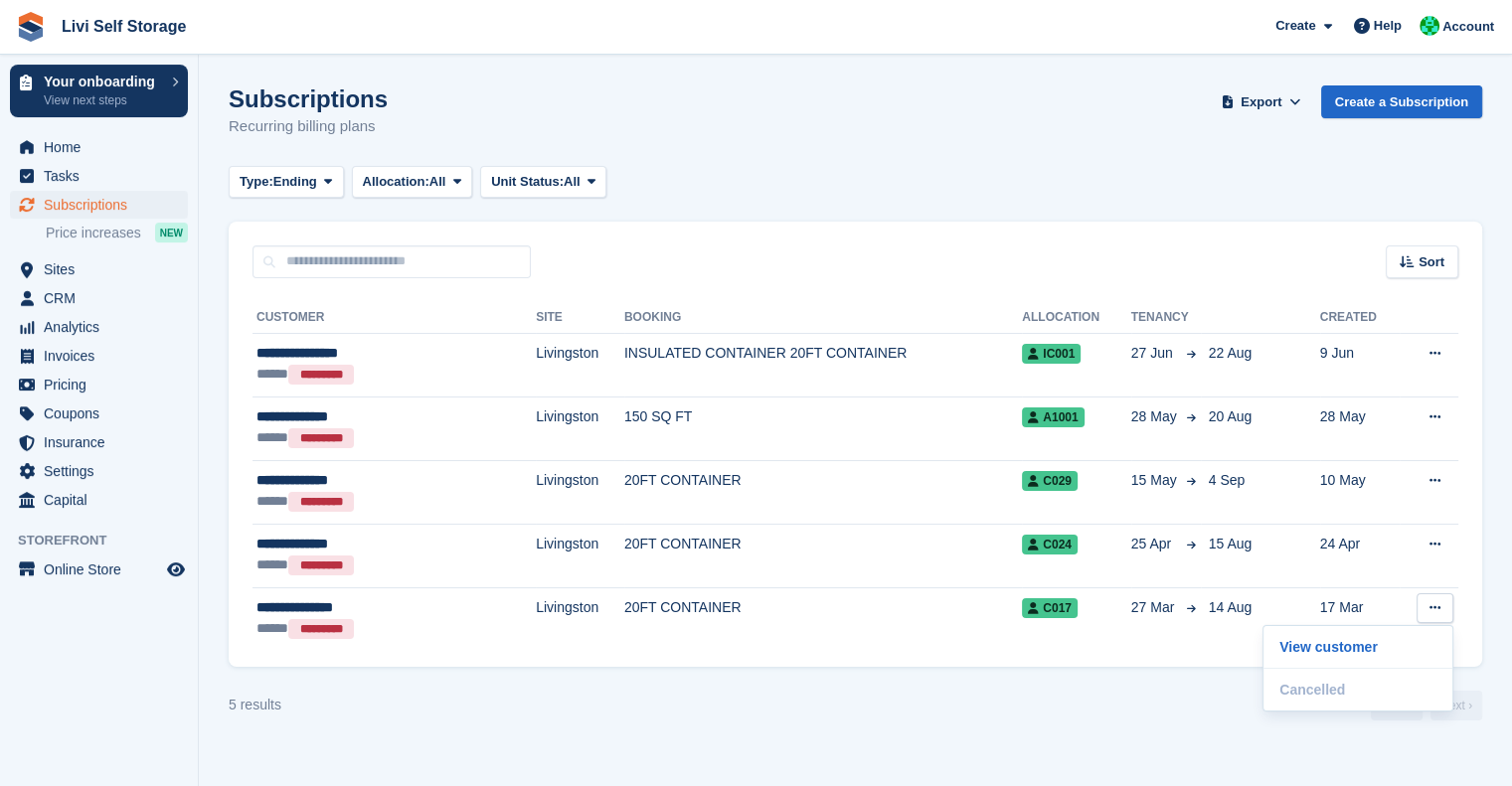 click on "5 results ‹ Prev Next ›" at bounding box center [855, 706] 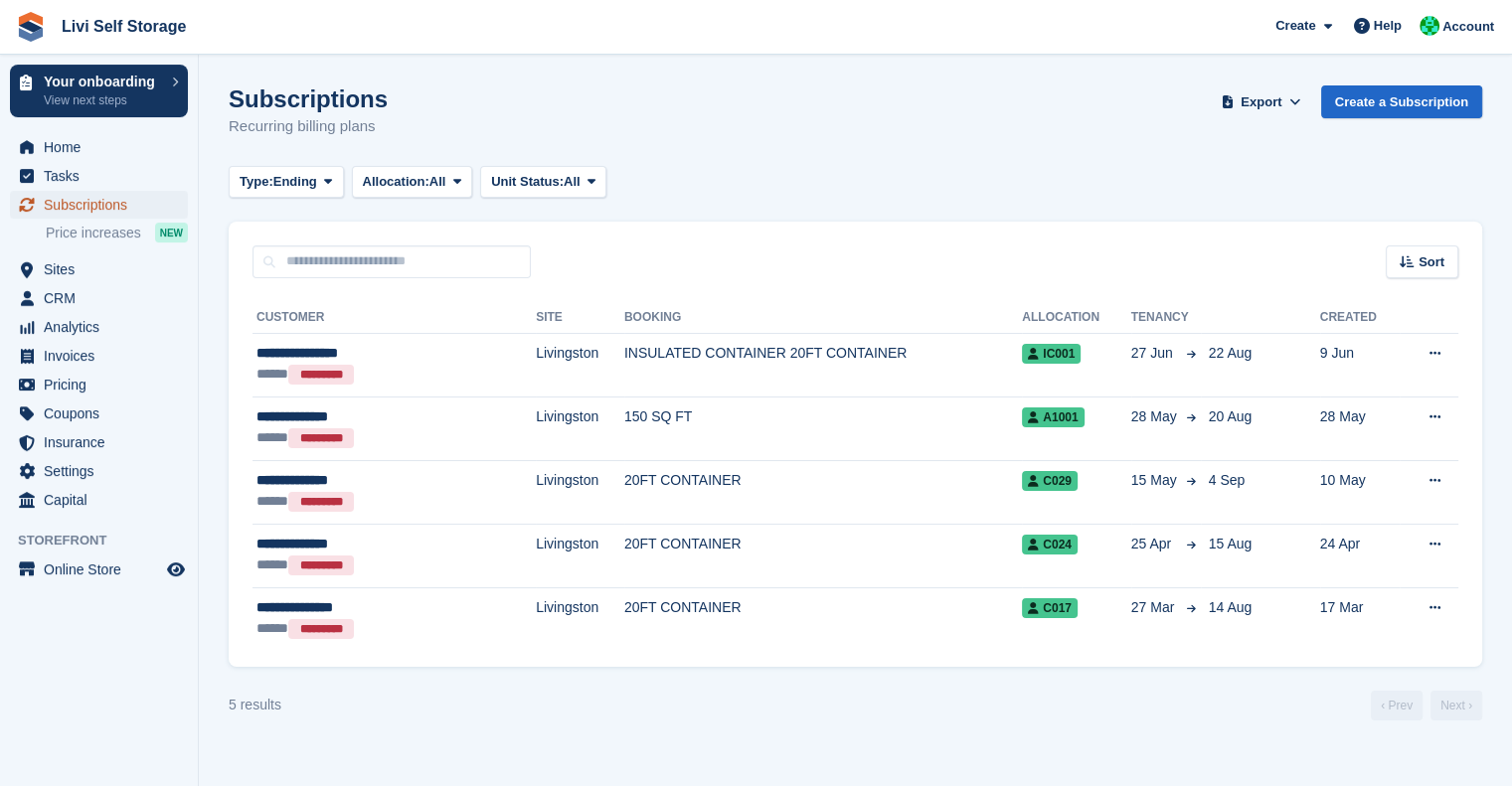 click on "Subscriptions" at bounding box center (103, 205) 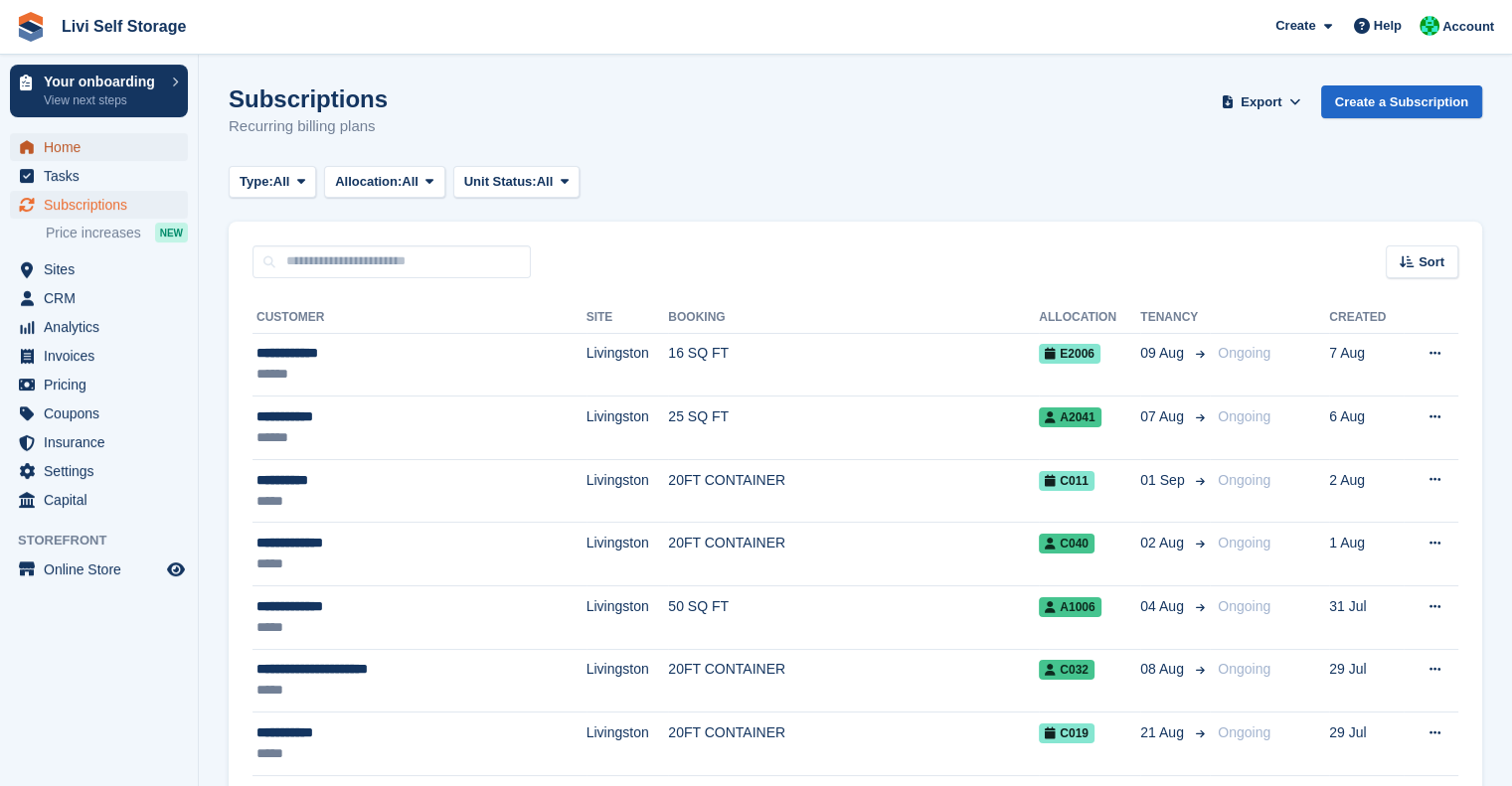 click on "Home" at bounding box center (103, 147) 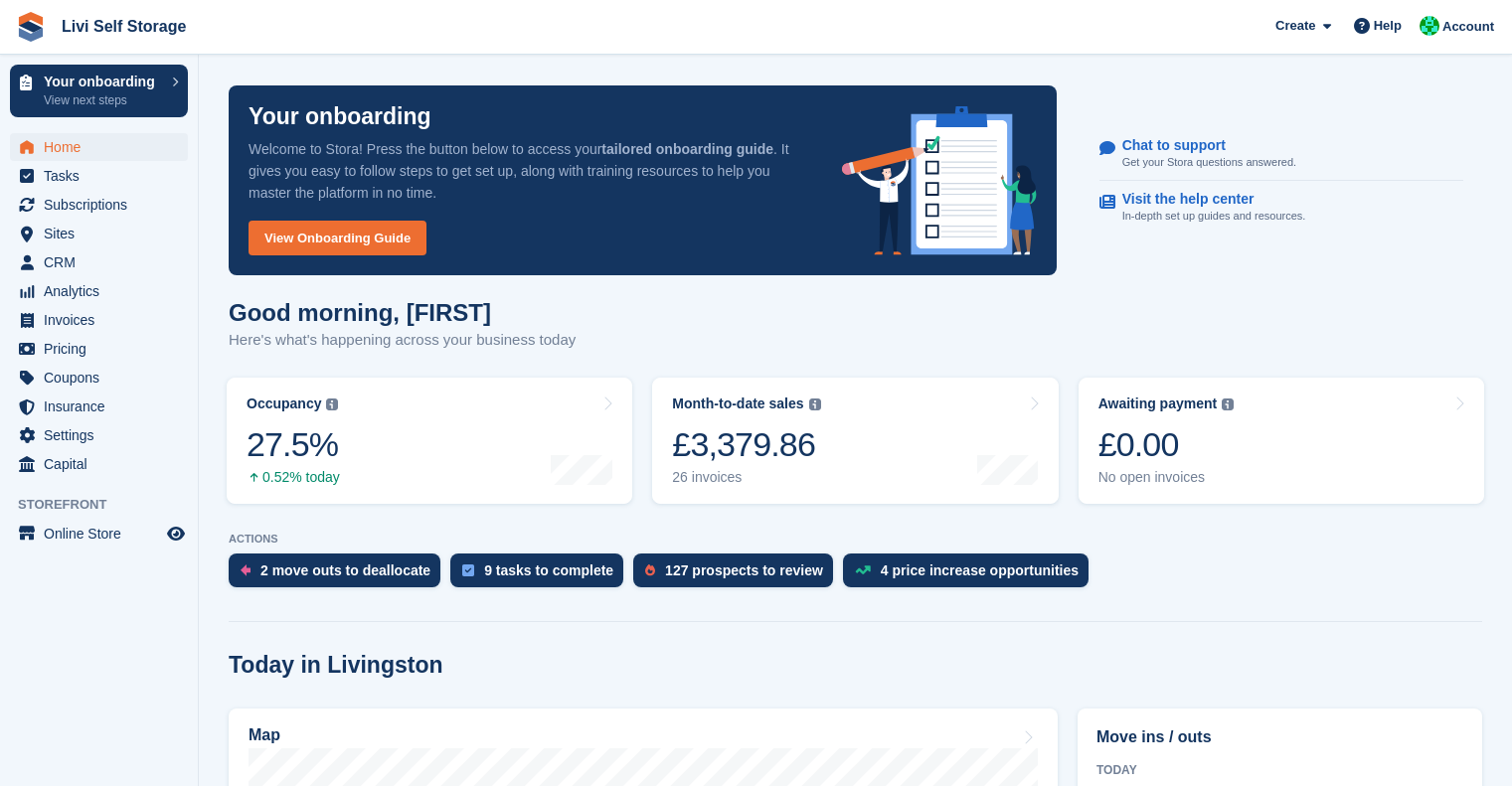 scroll, scrollTop: 401, scrollLeft: 0, axis: vertical 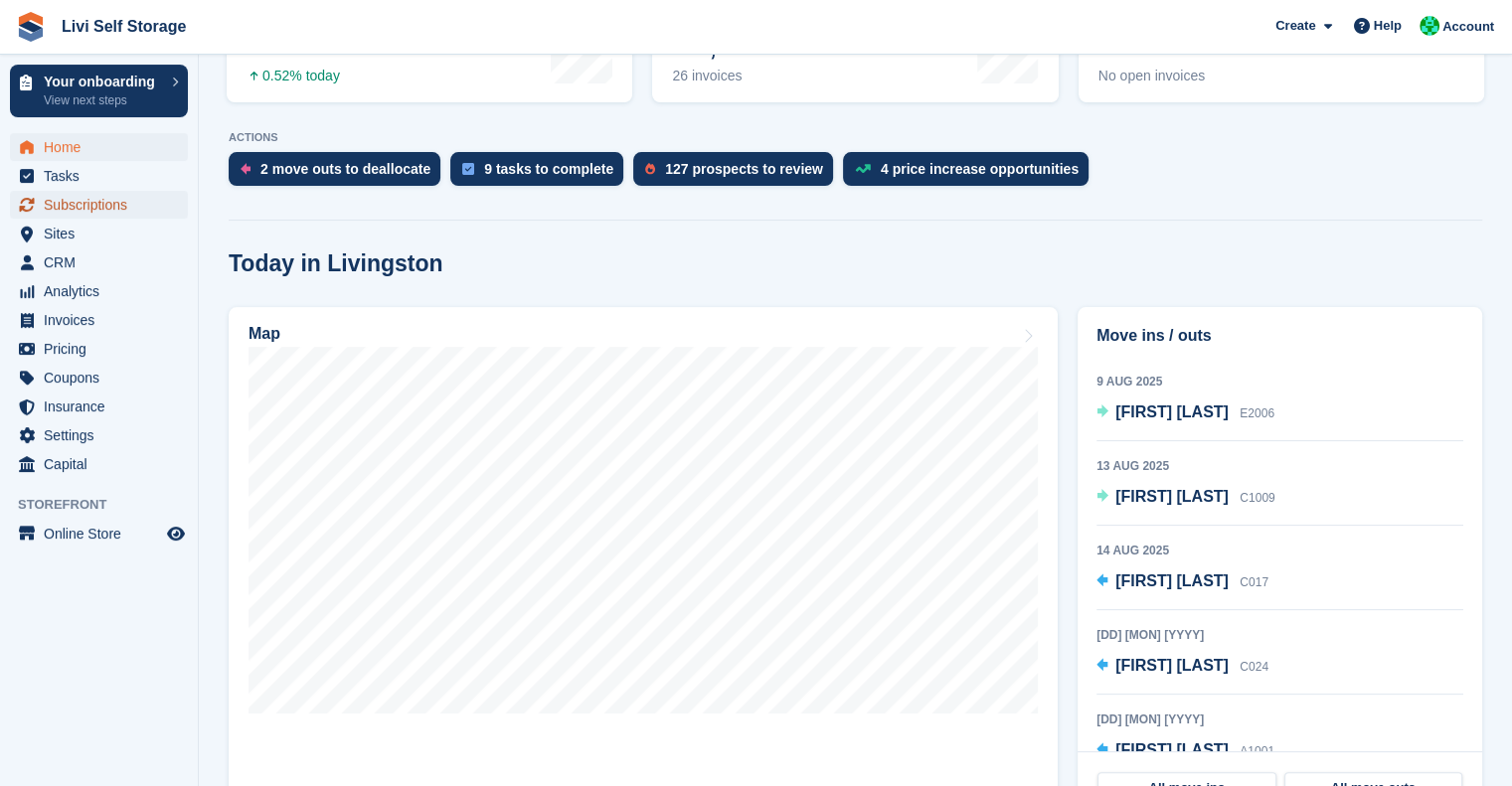 click on "Subscriptions" at bounding box center (103, 205) 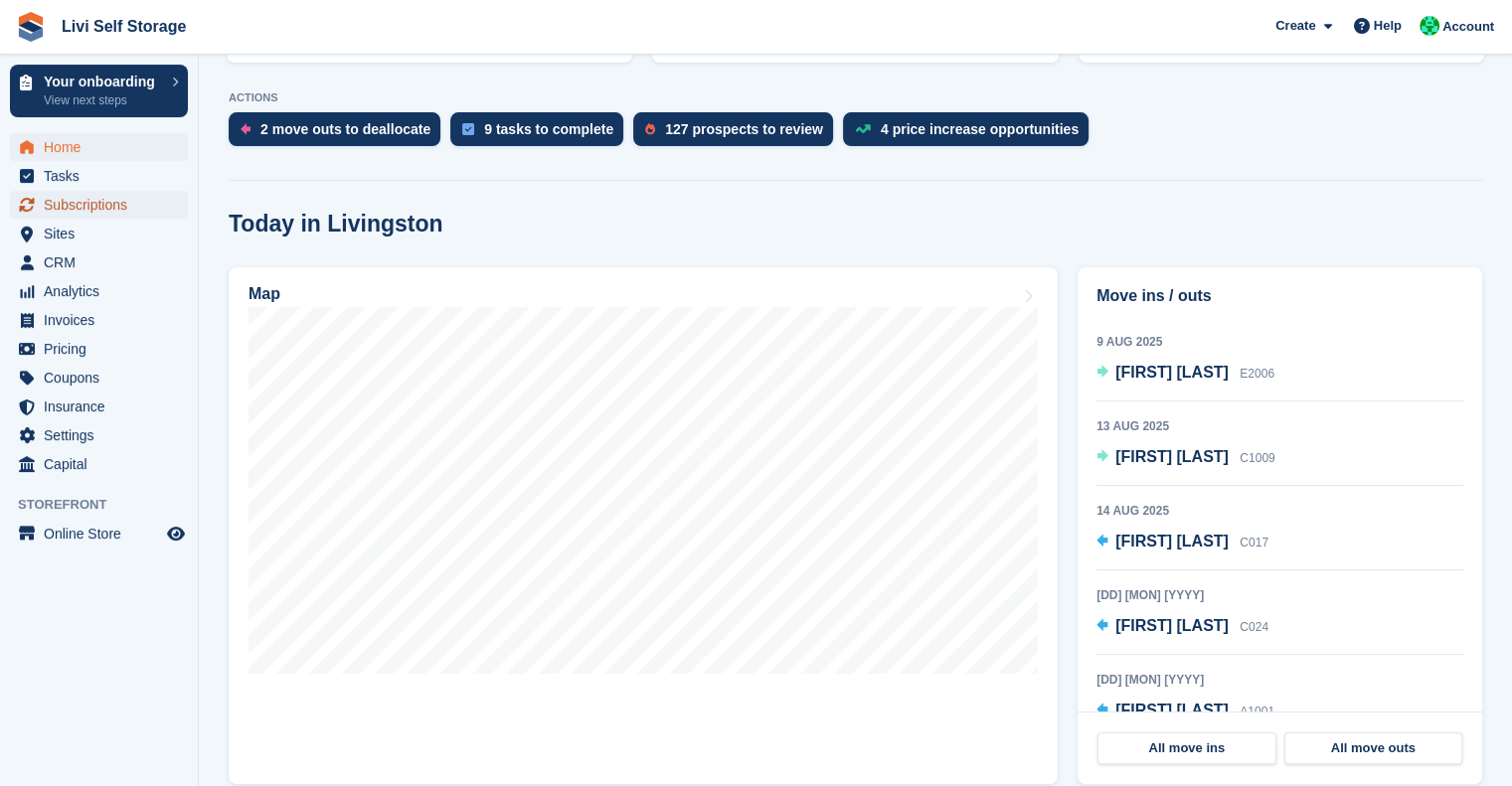 scroll, scrollTop: 440, scrollLeft: 0, axis: vertical 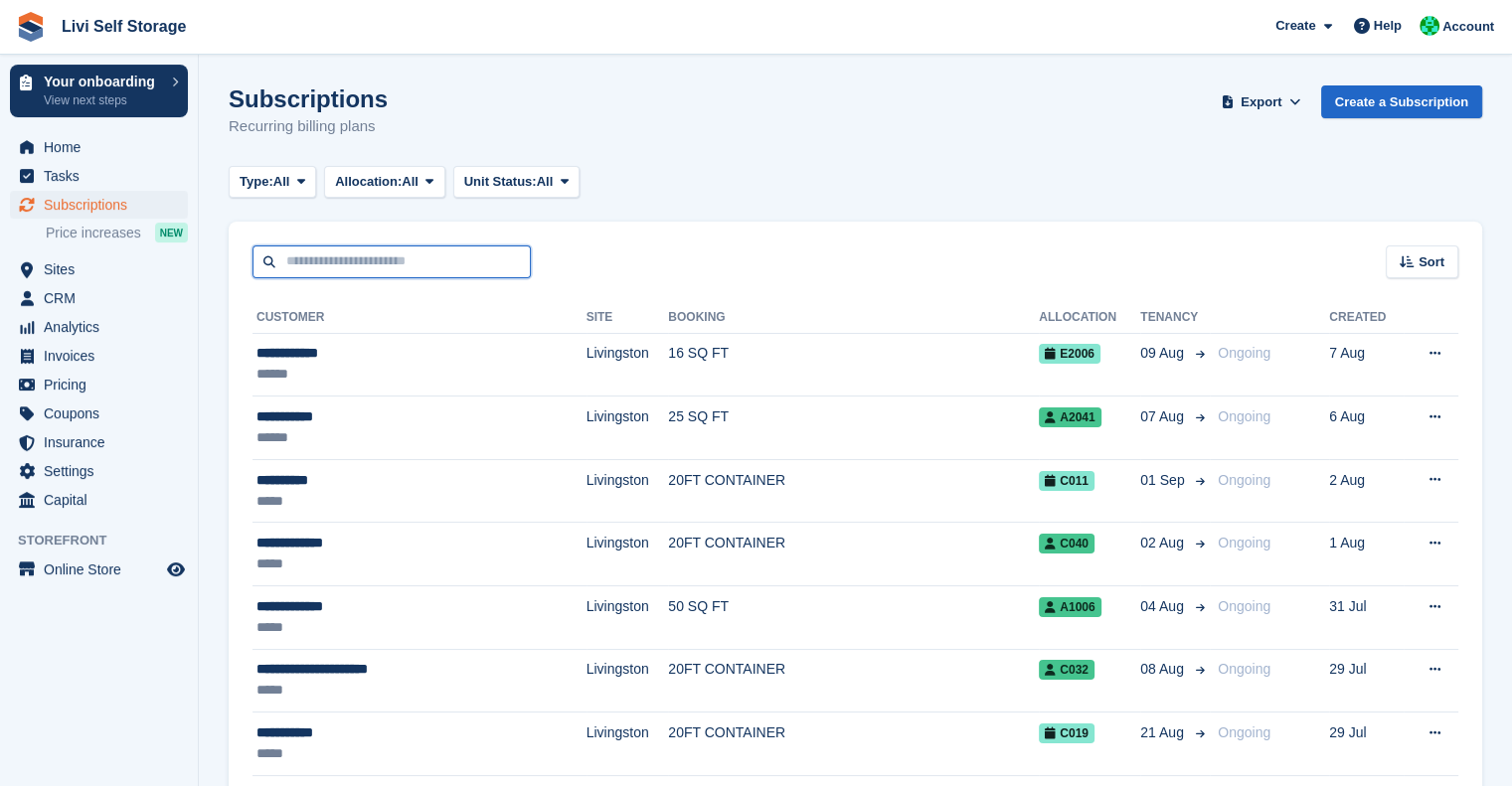 click at bounding box center (392, 261) 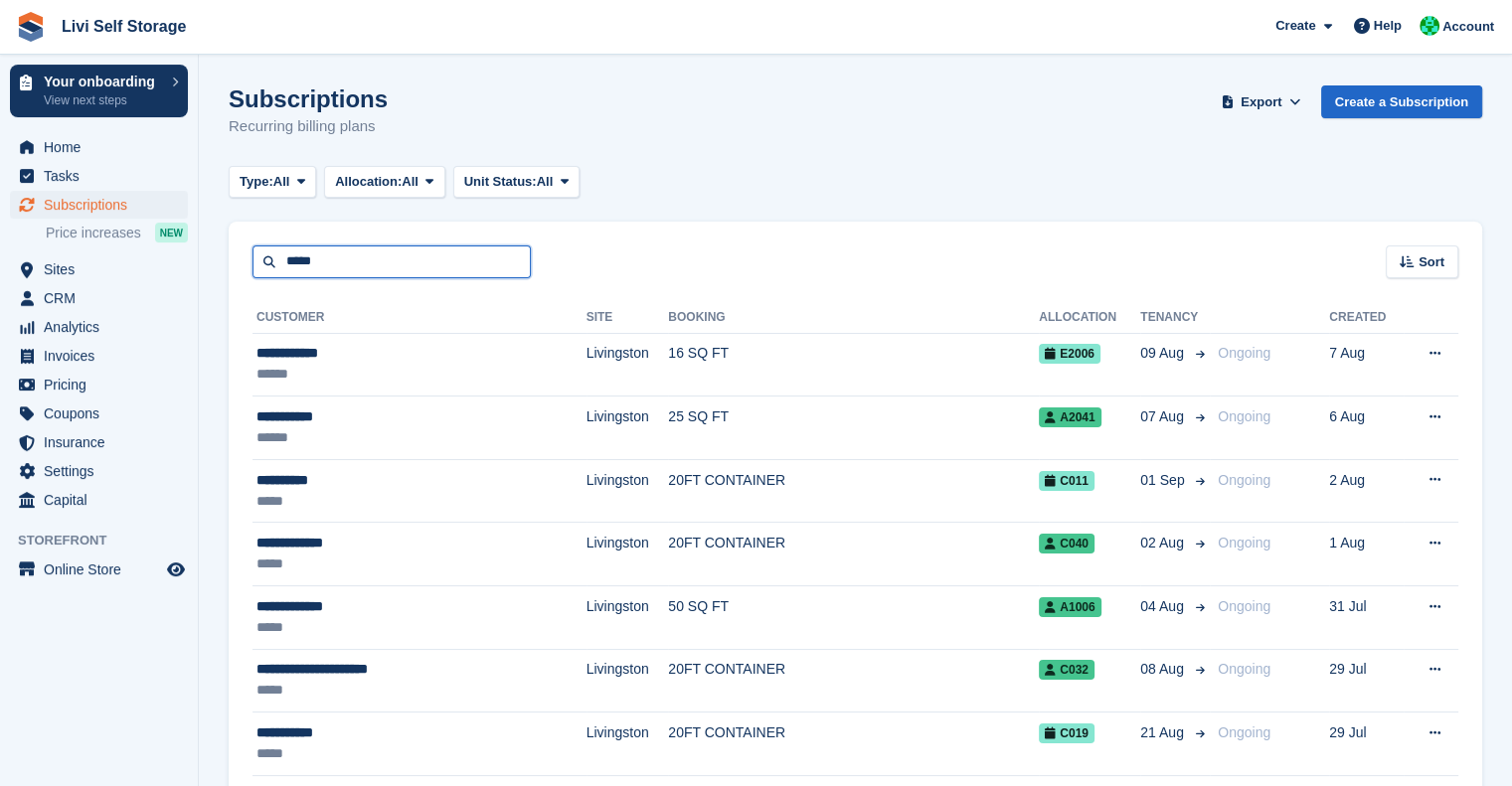 type on "*****" 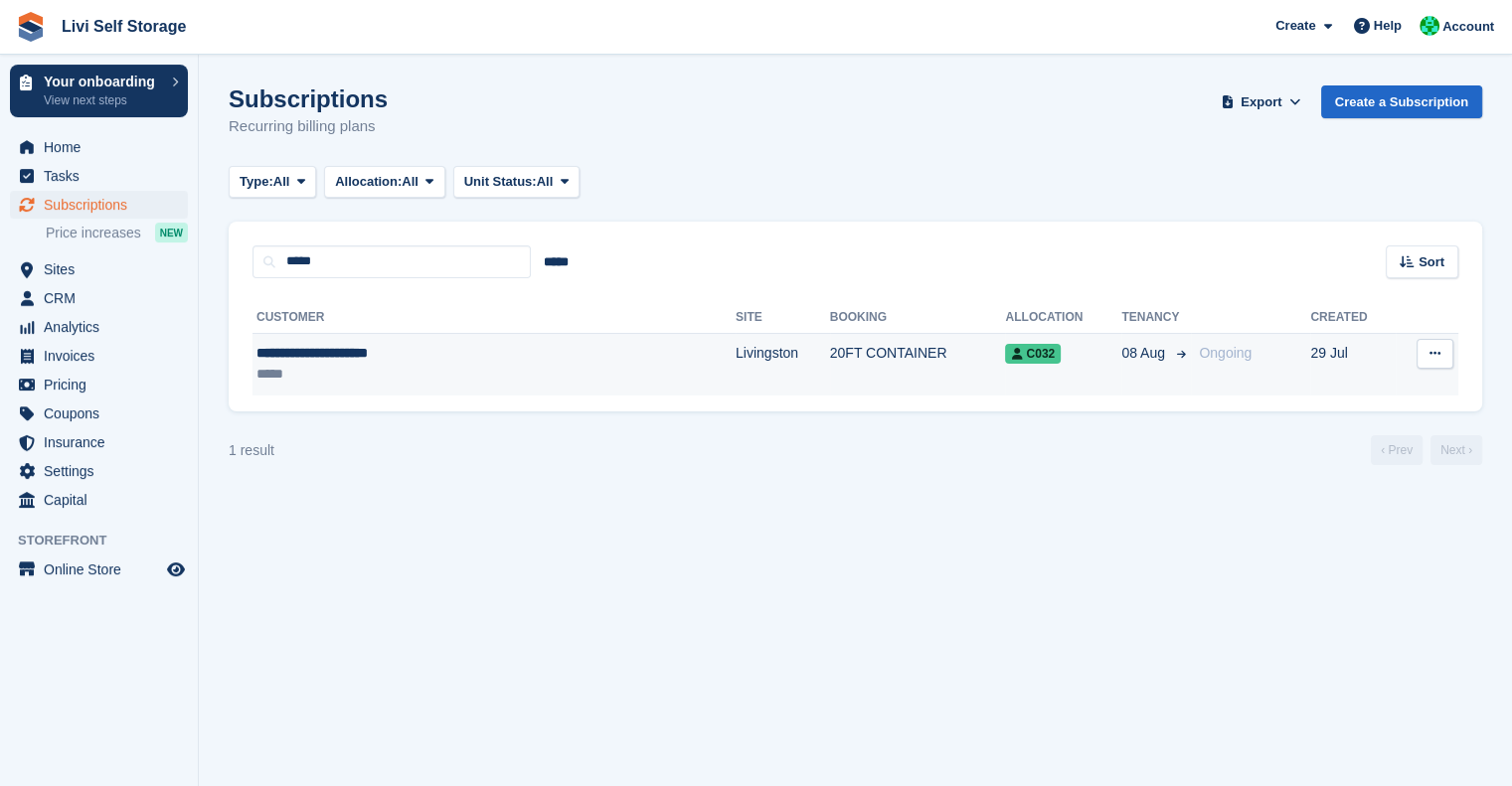 click on "**********" at bounding box center [416, 353] 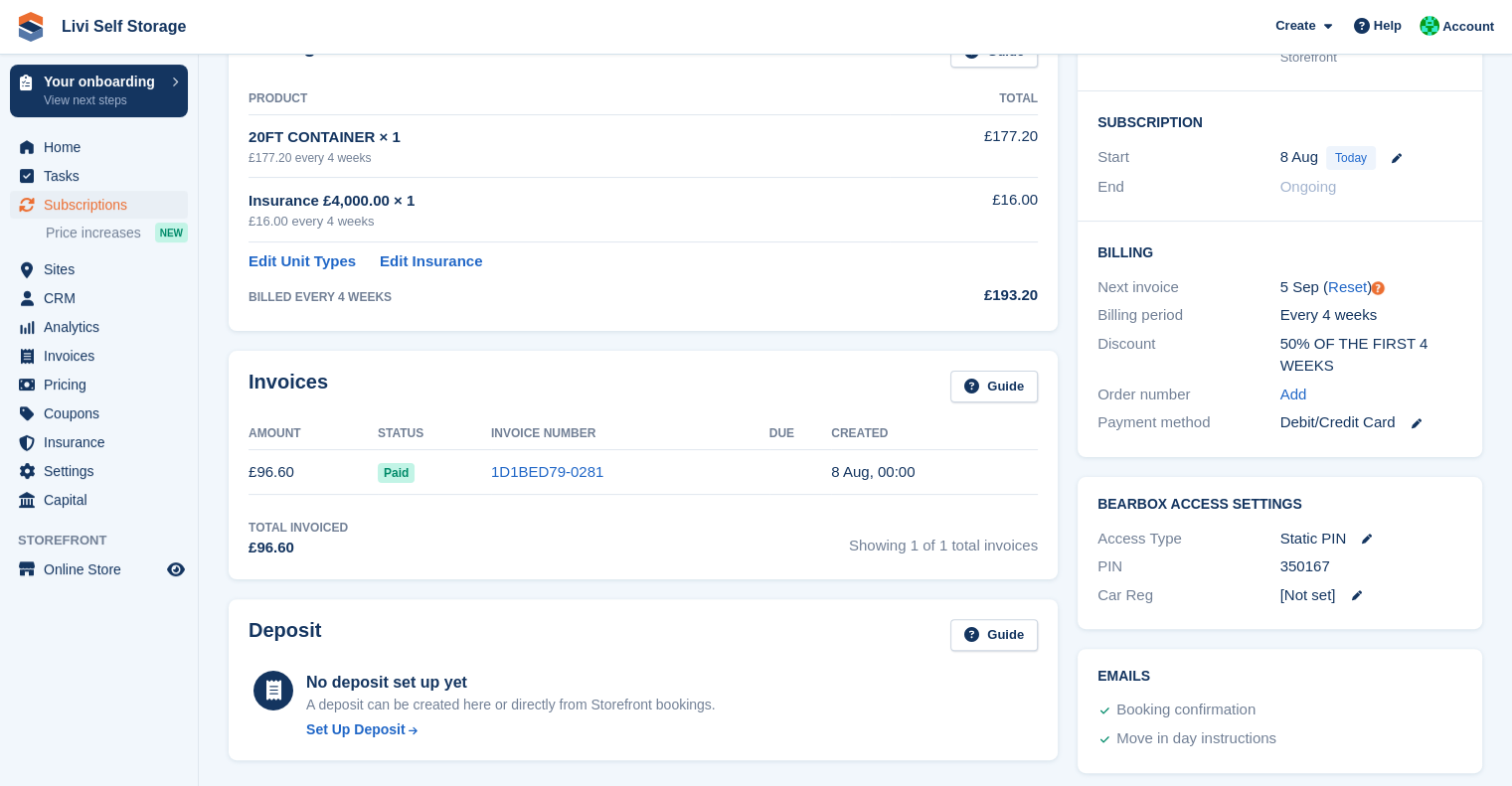 scroll, scrollTop: 350, scrollLeft: 0, axis: vertical 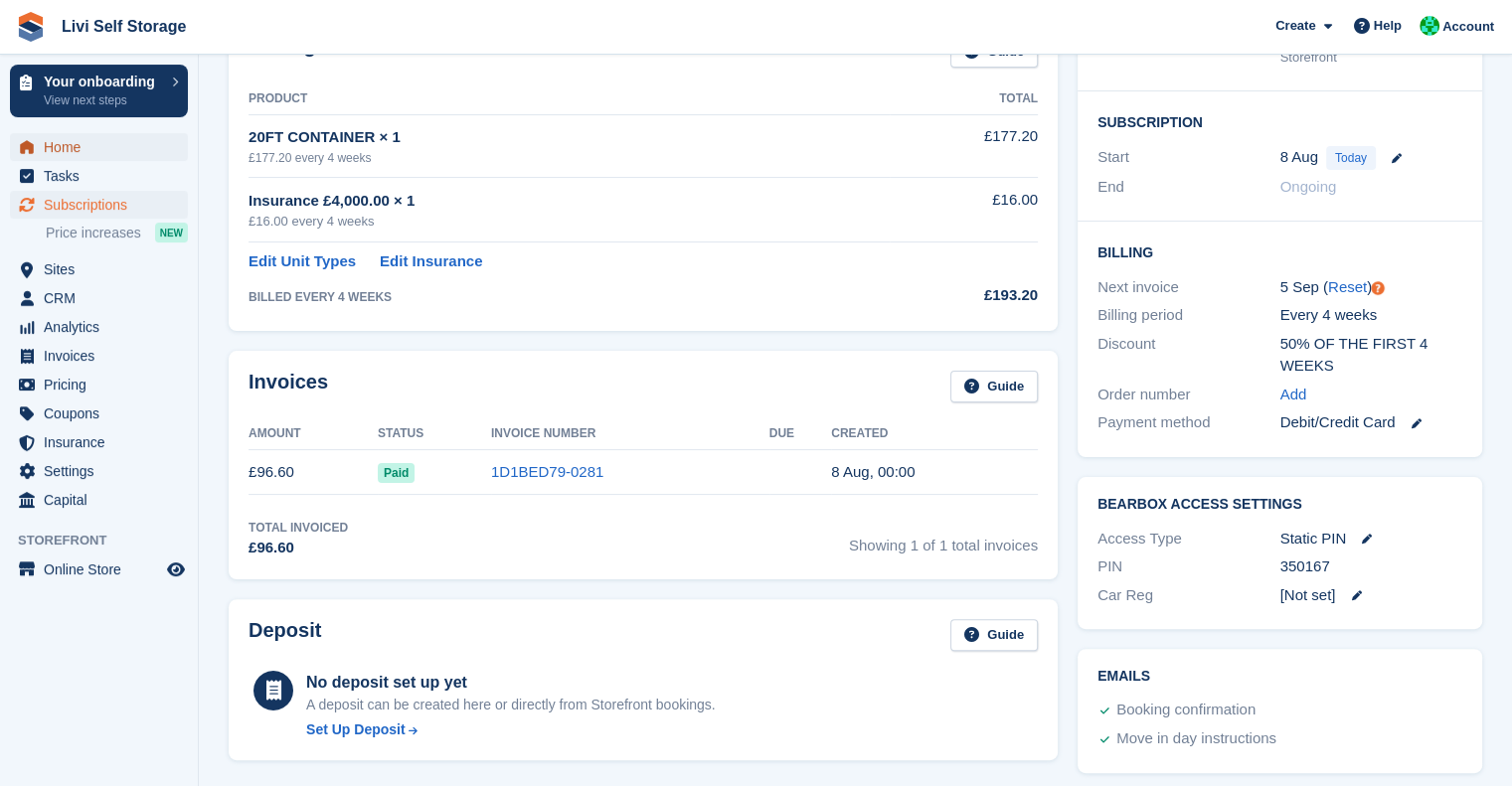 click on "Home" at bounding box center (103, 147) 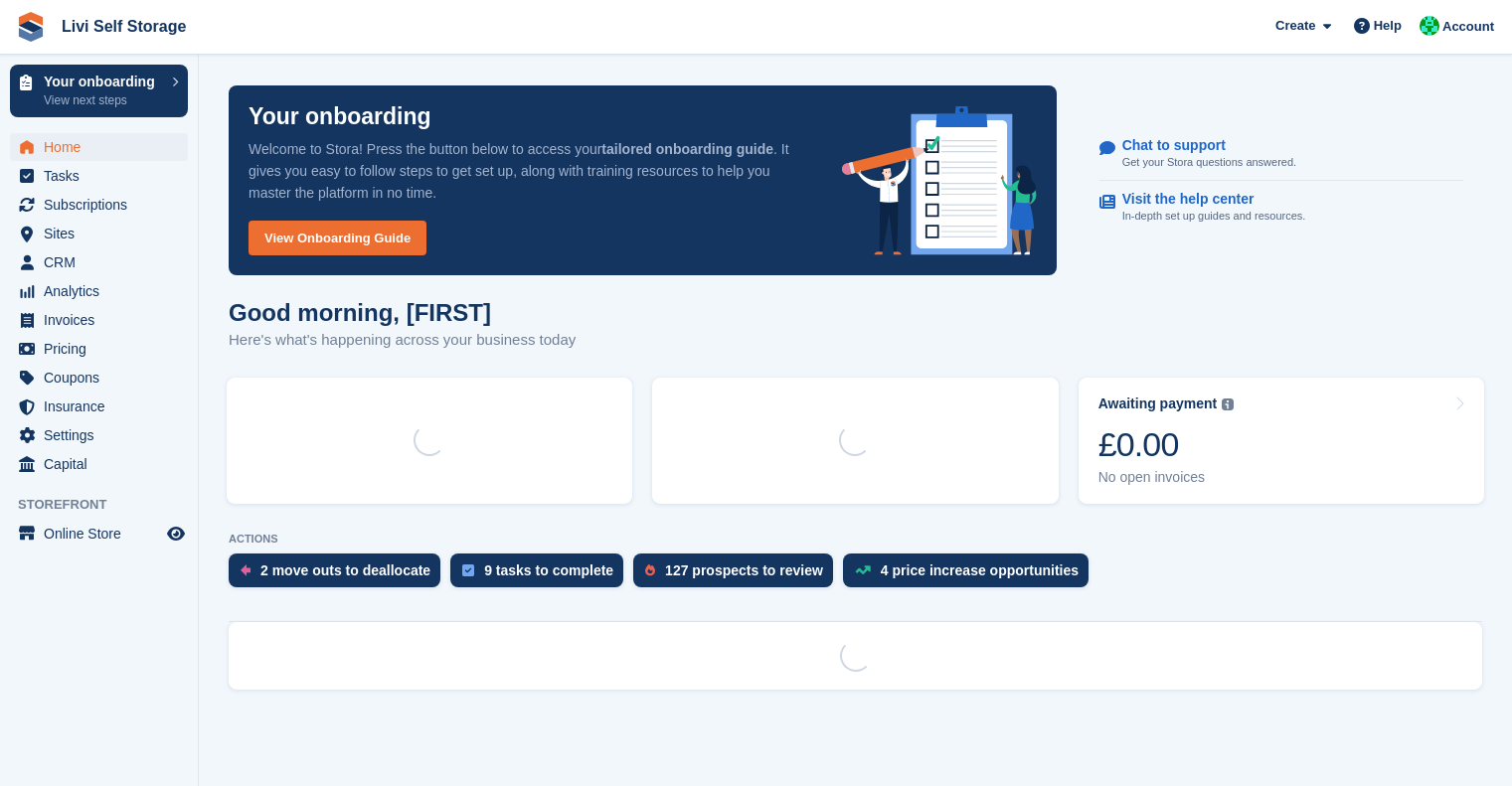scroll, scrollTop: 0, scrollLeft: 0, axis: both 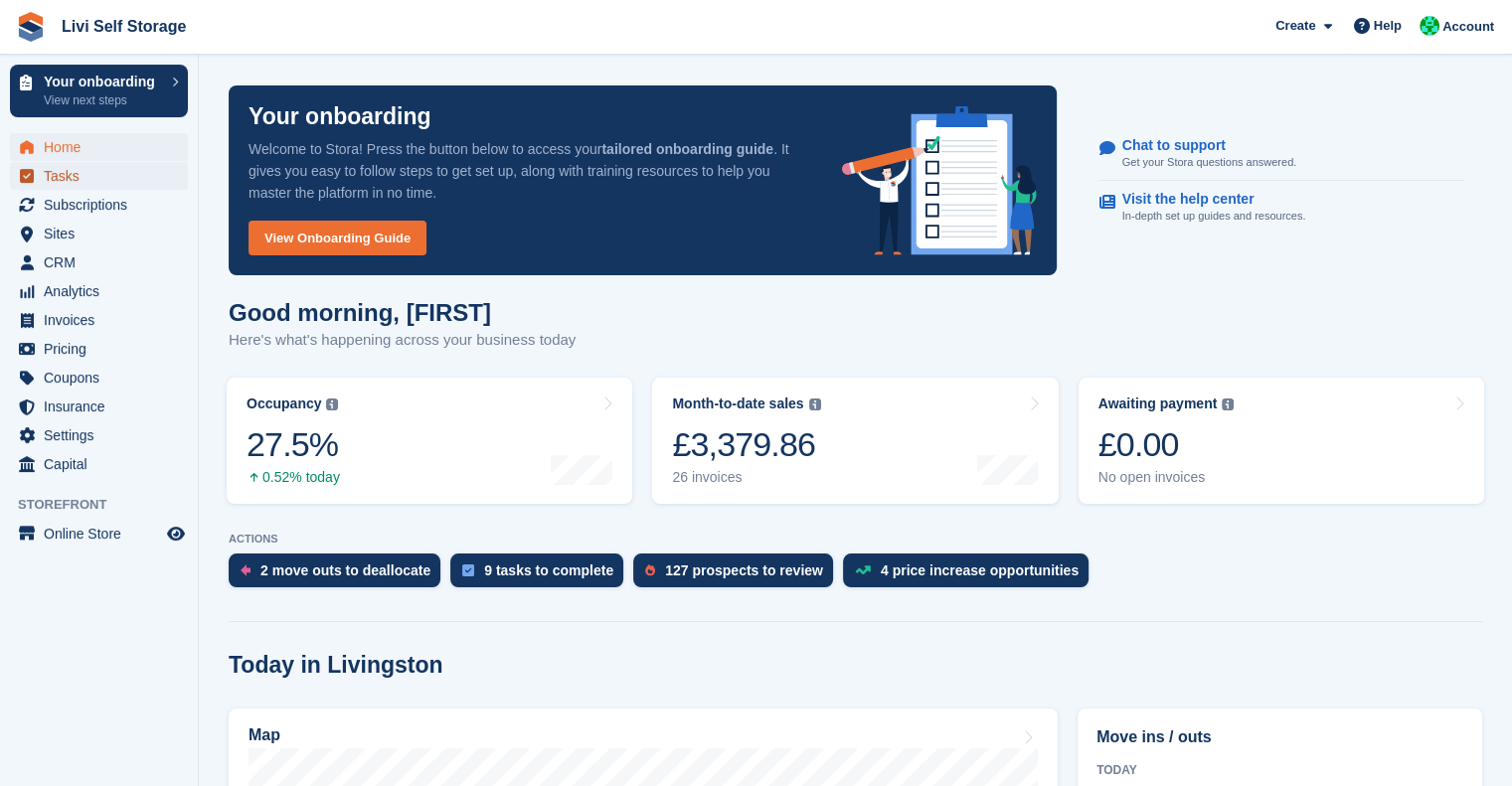 click on "Tasks" at bounding box center (103, 176) 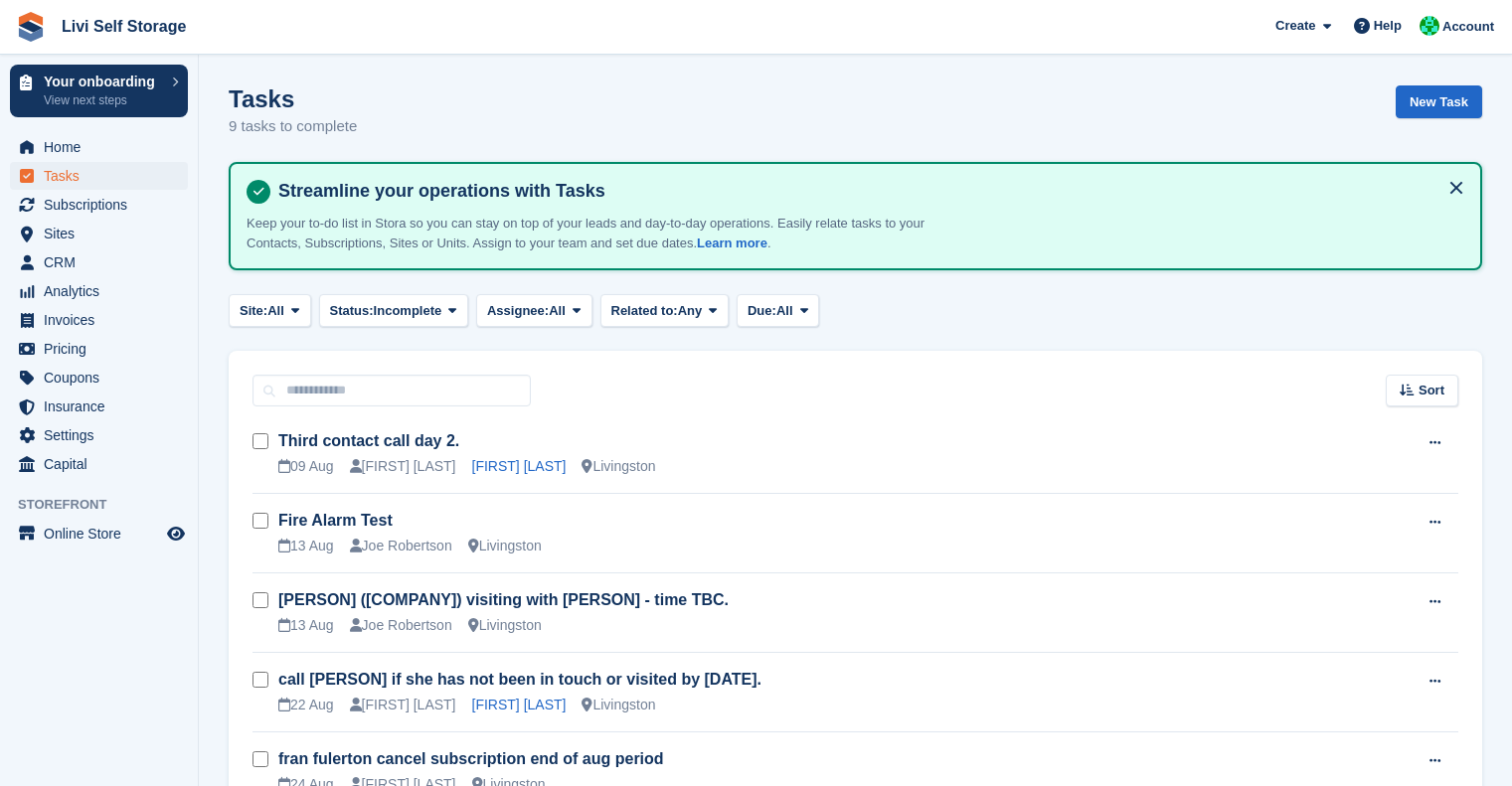 scroll, scrollTop: 0, scrollLeft: 0, axis: both 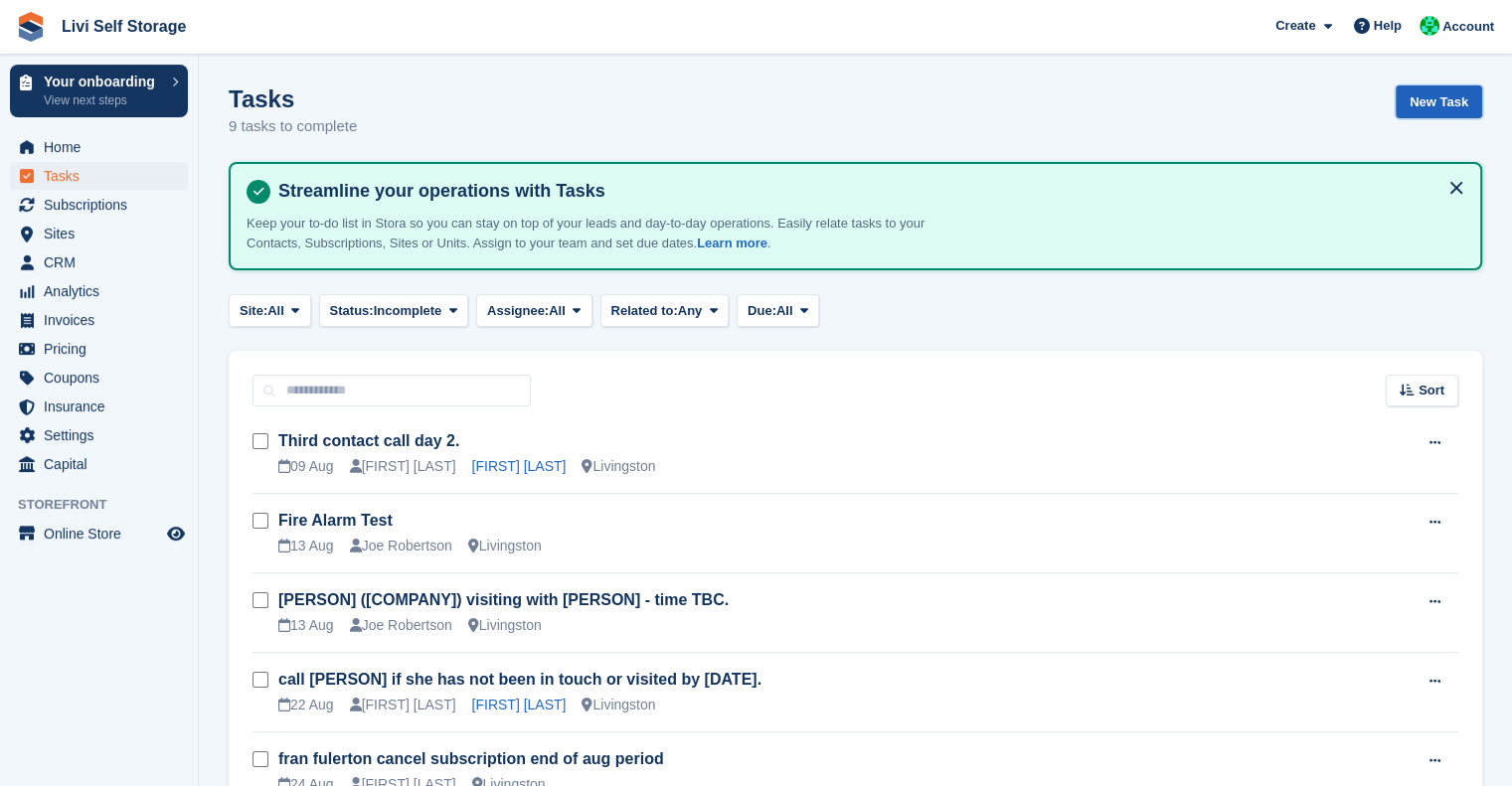 click on "New Task" at bounding box center [1438, 101] 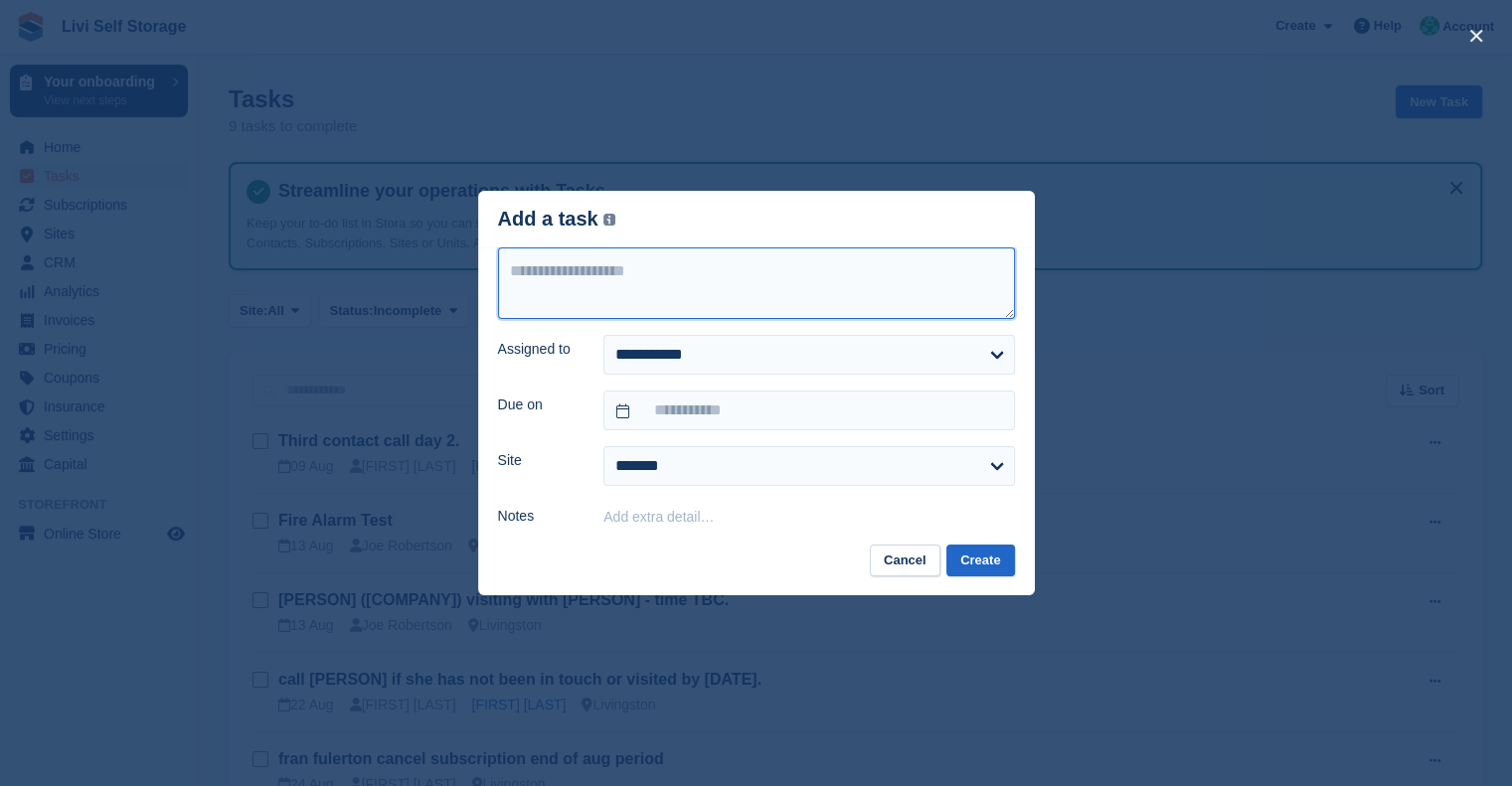click at bounding box center [756, 283] 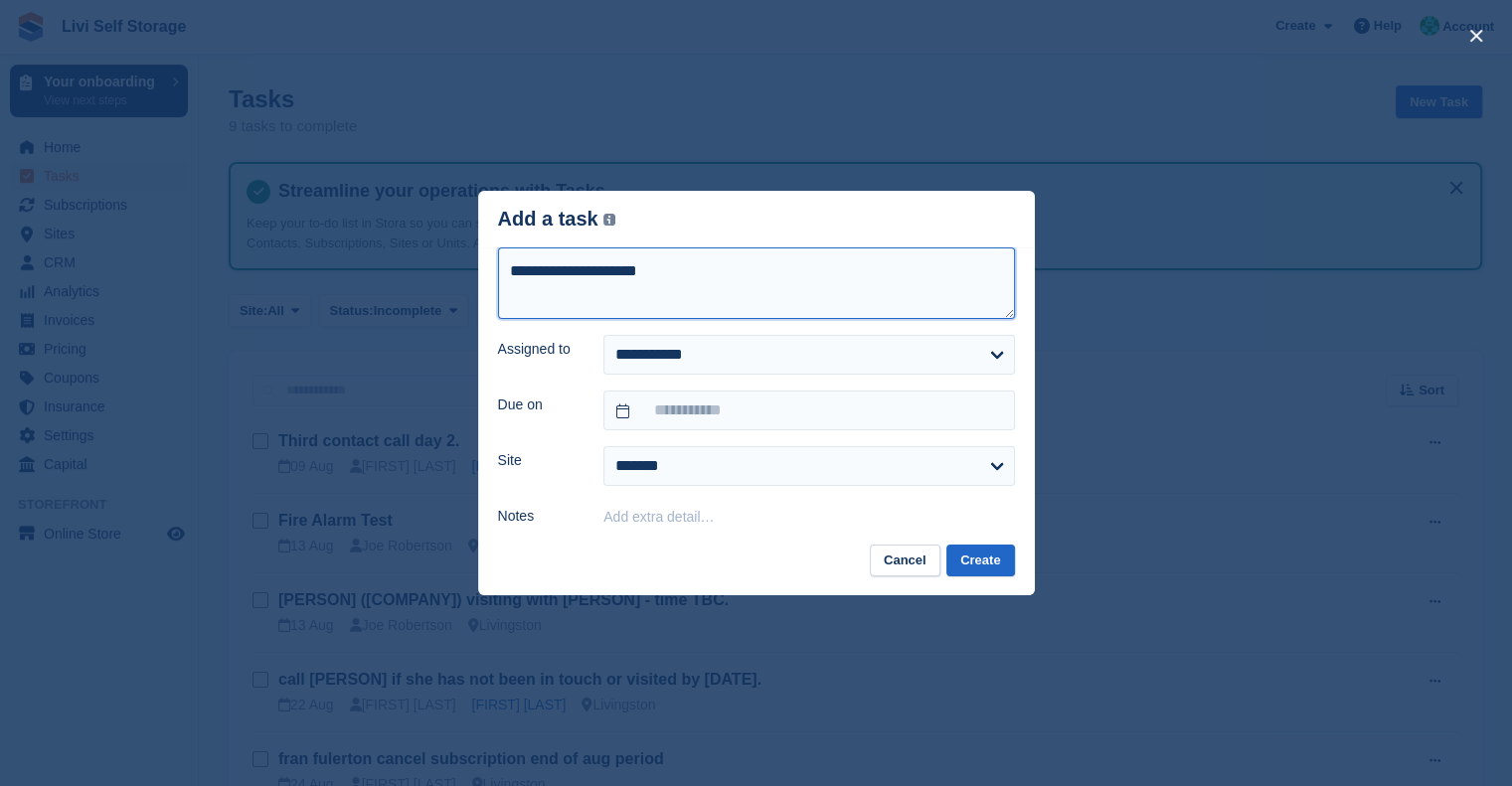 paste on "**********" 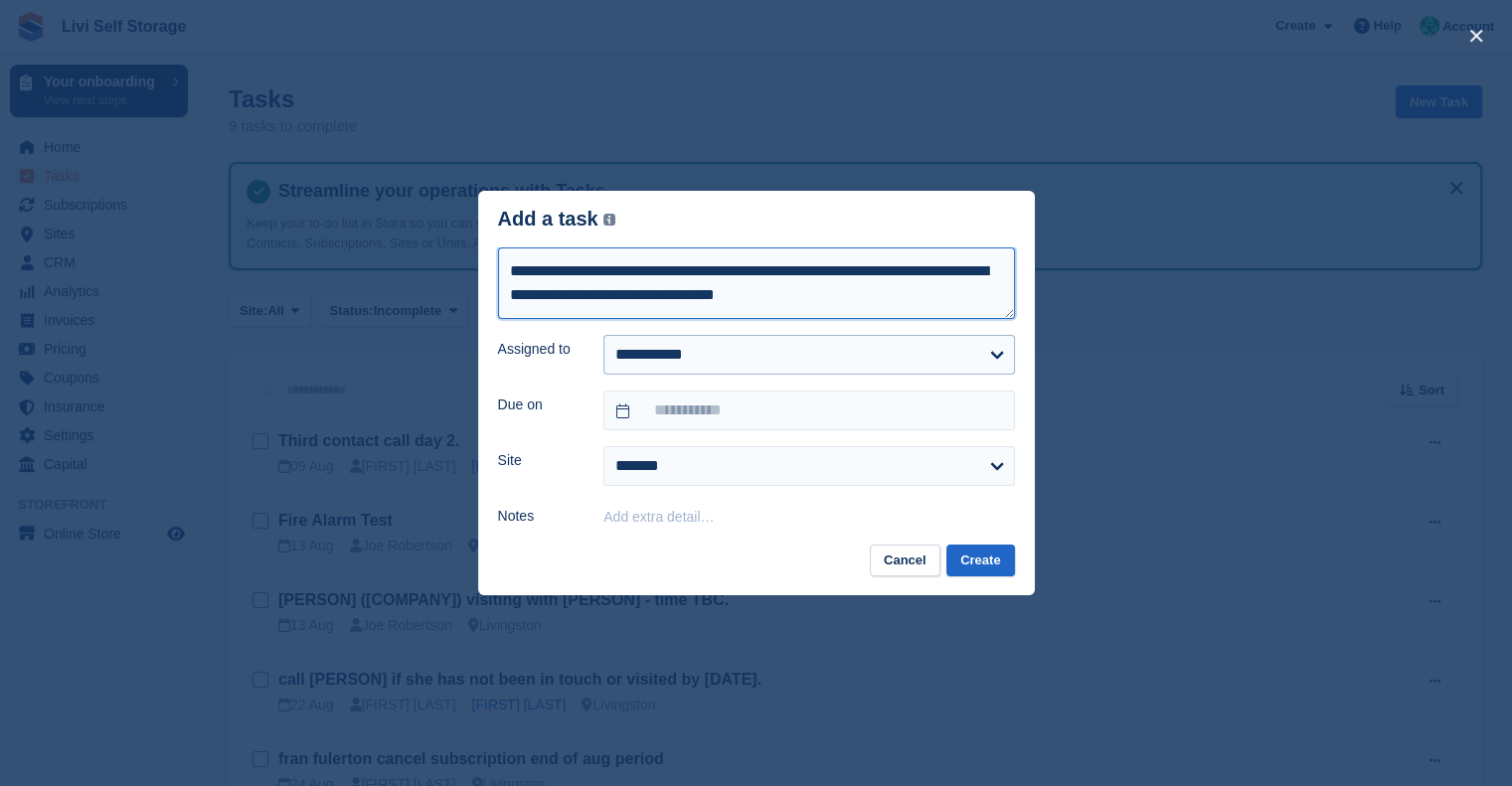 type on "**********" 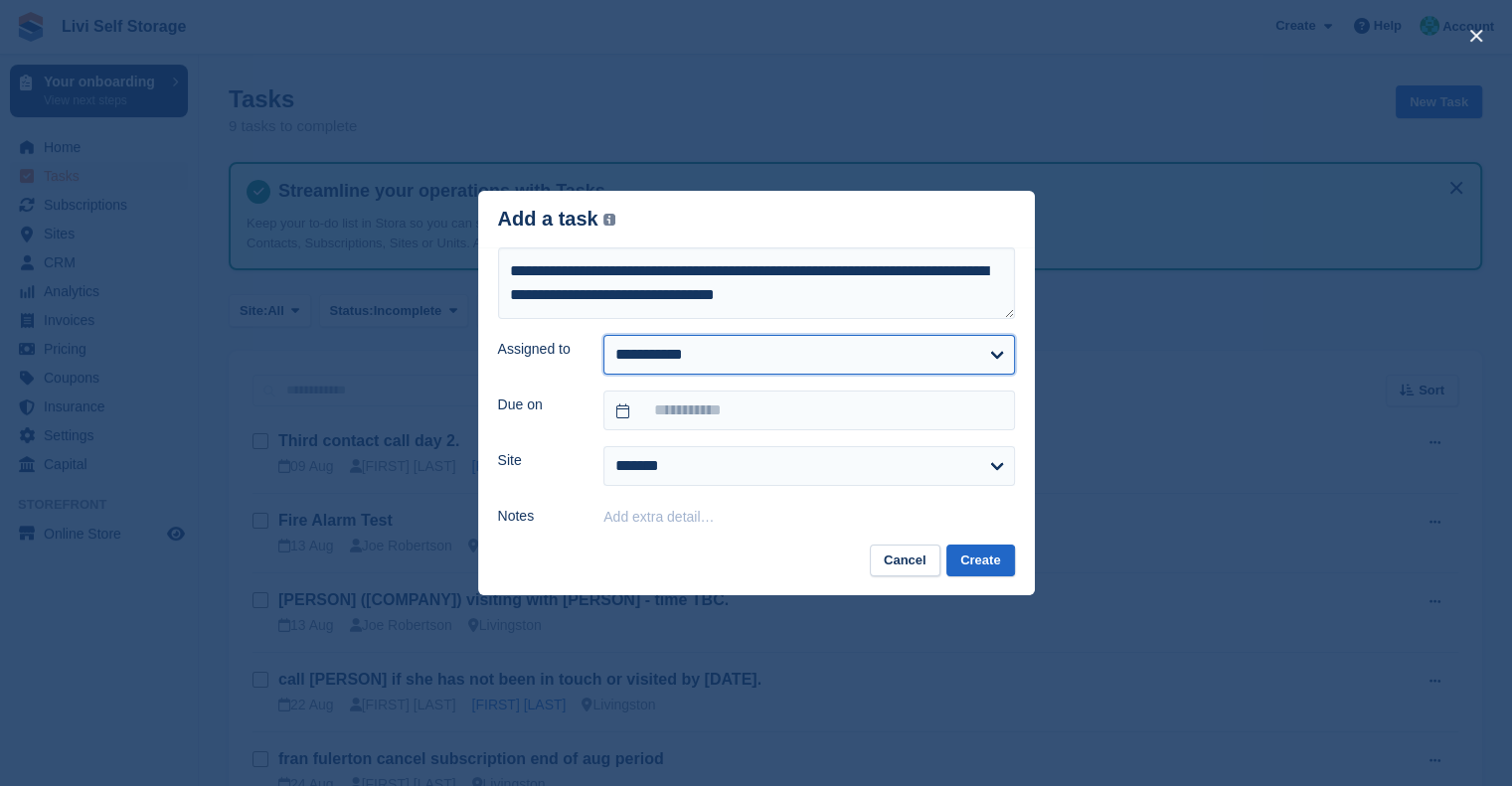 click on "**********" at bounding box center (808, 355) 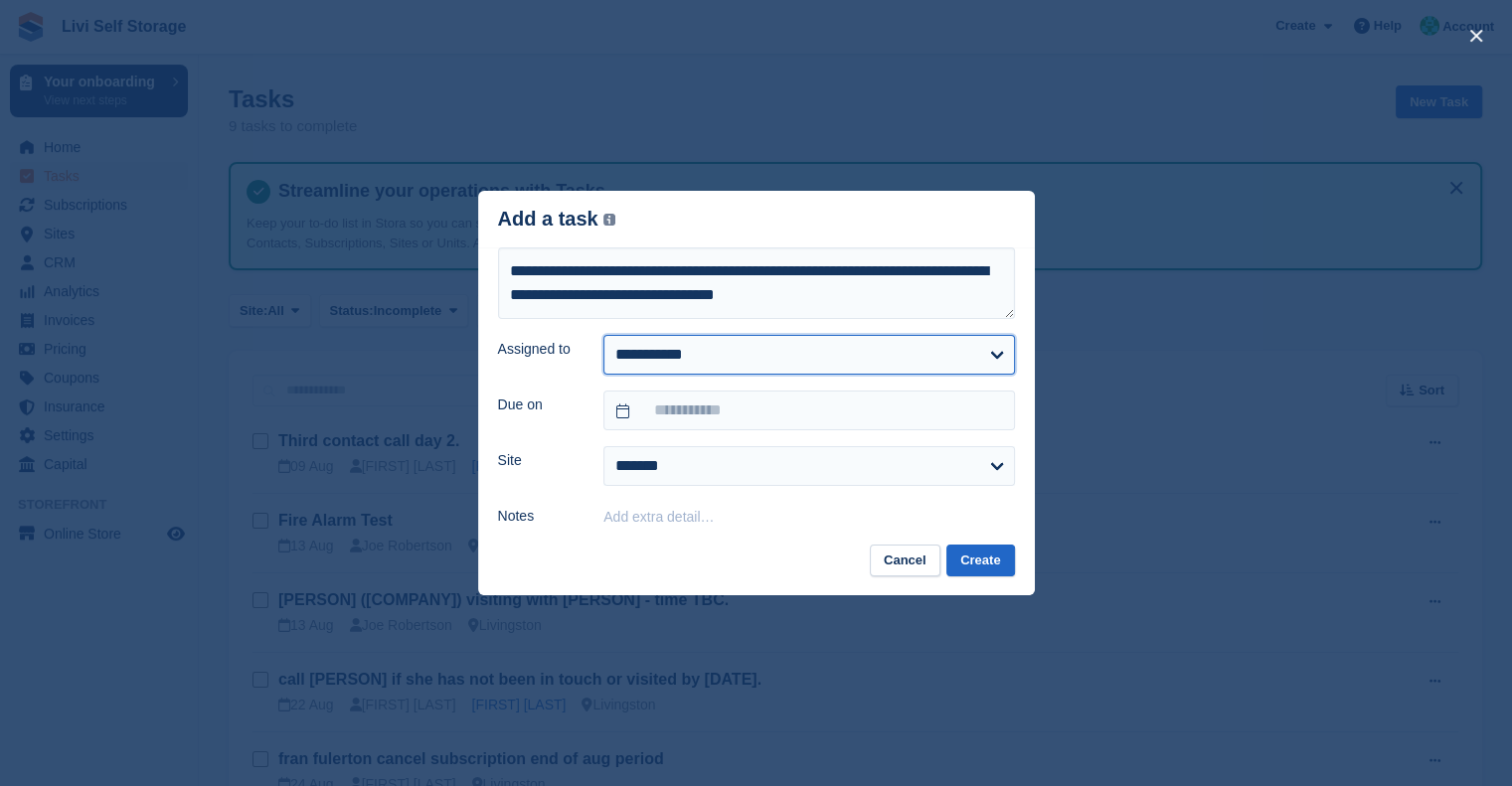 select on "****" 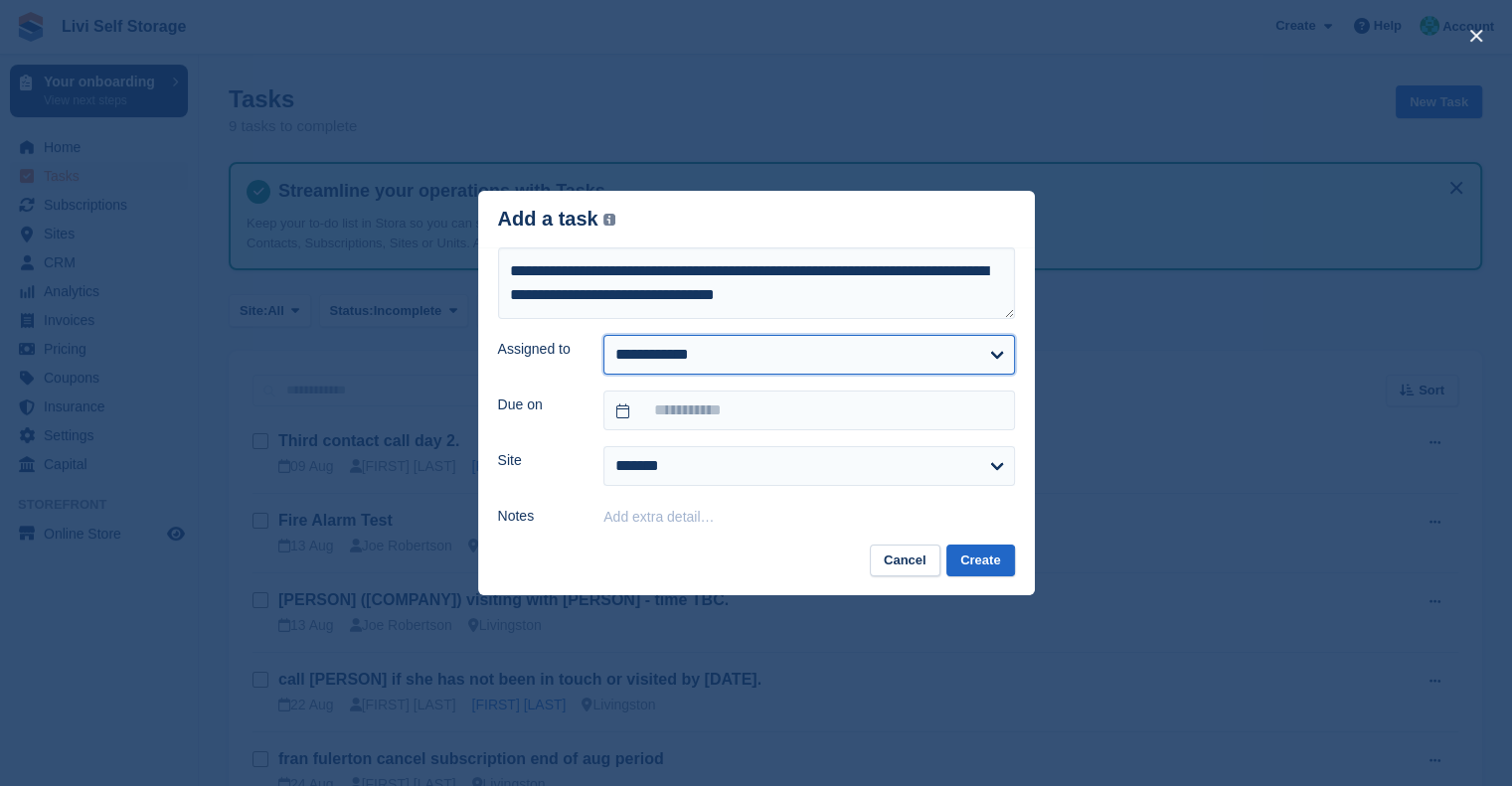 click on "**********" at bounding box center [808, 355] 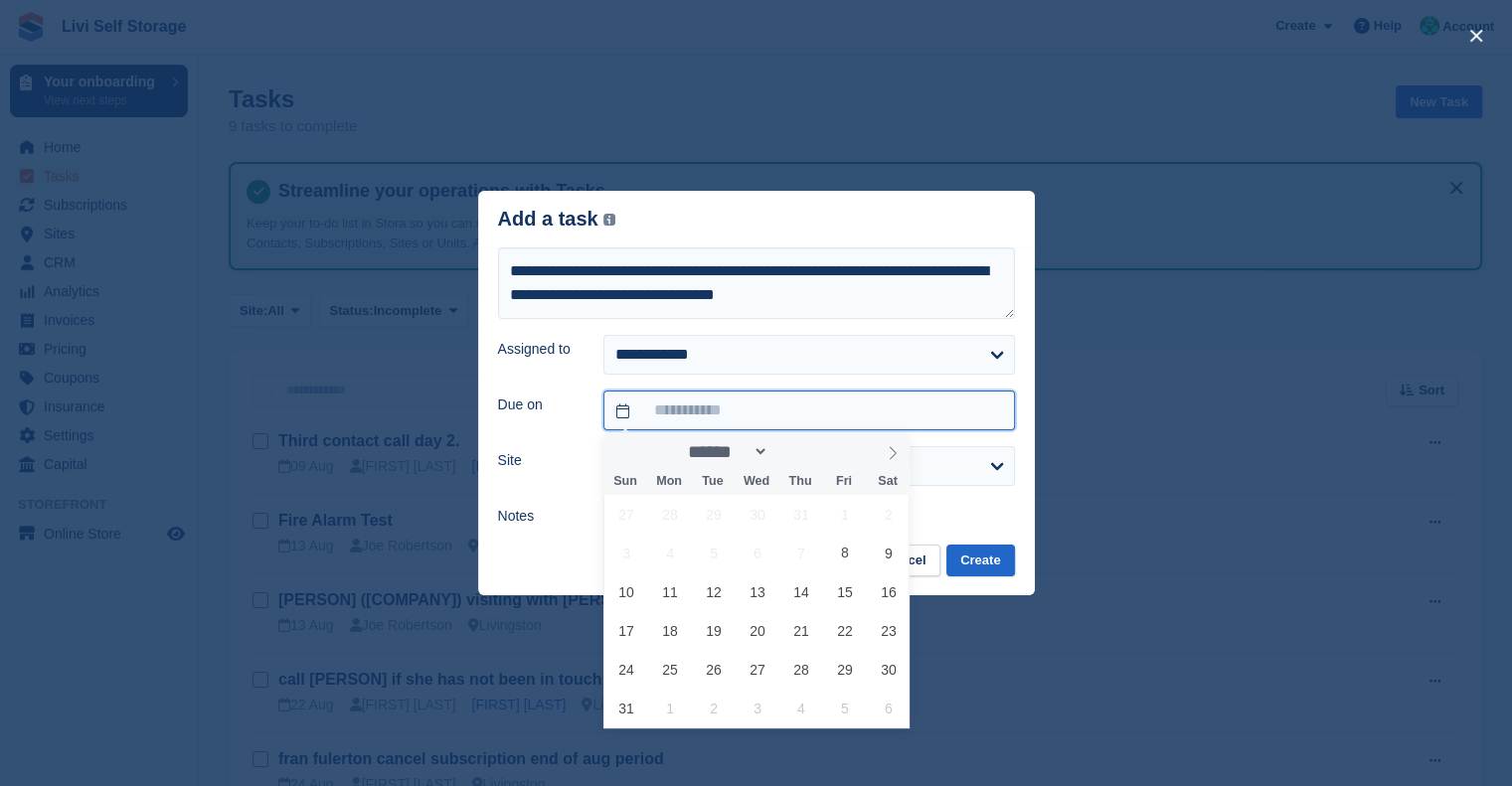 click at bounding box center (808, 410) 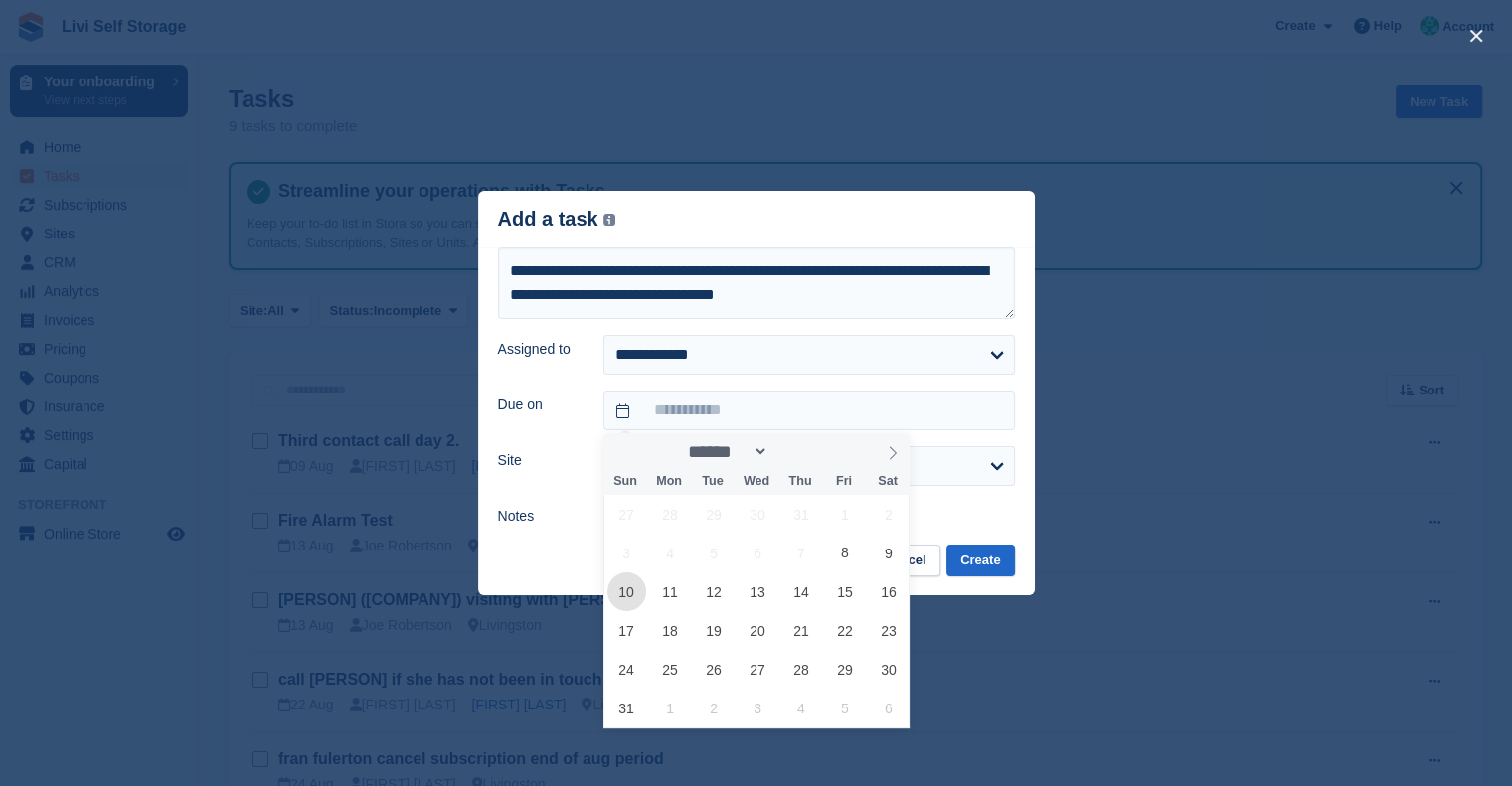 click on "10" at bounding box center (626, 591) 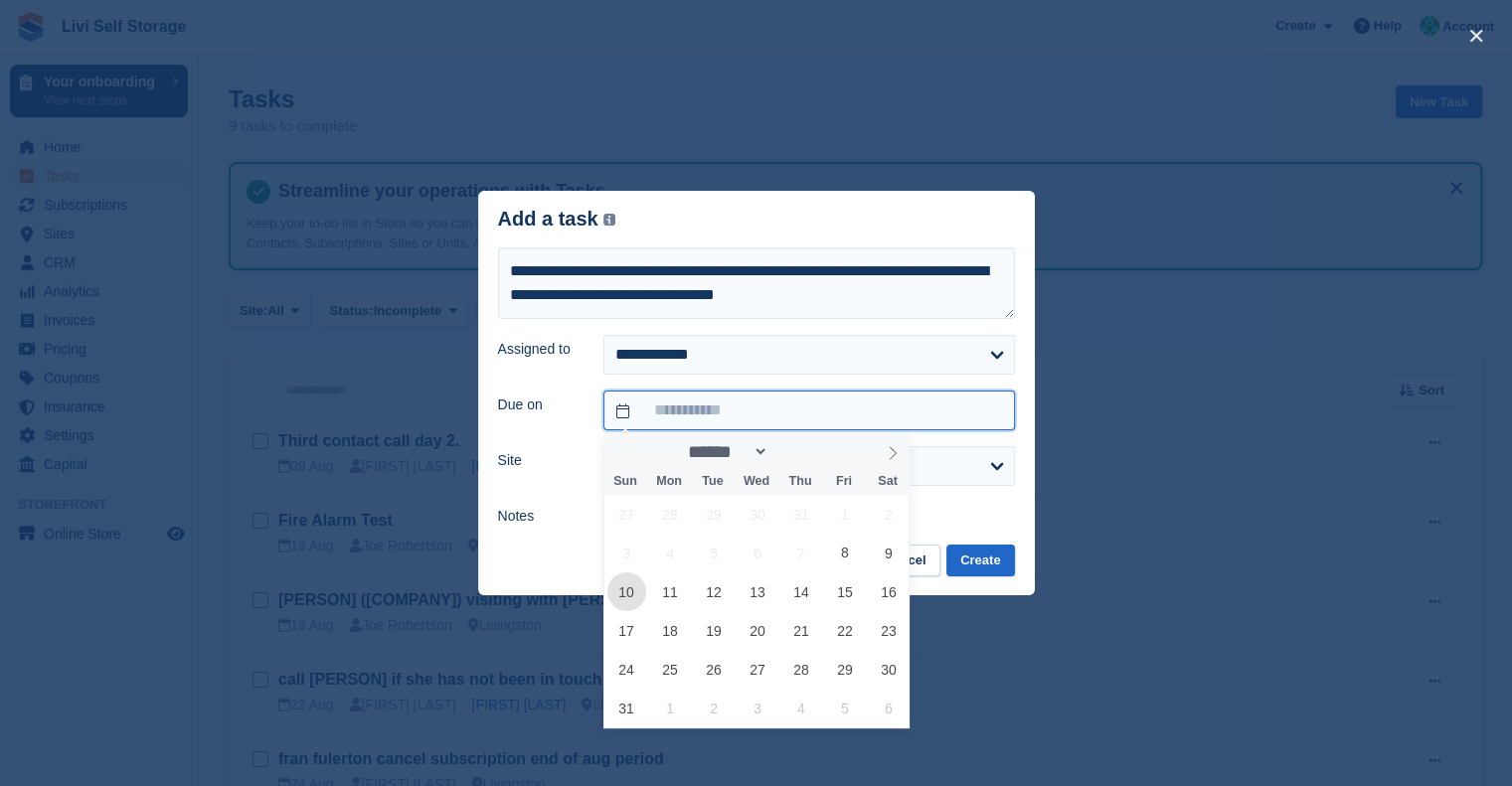 type on "**********" 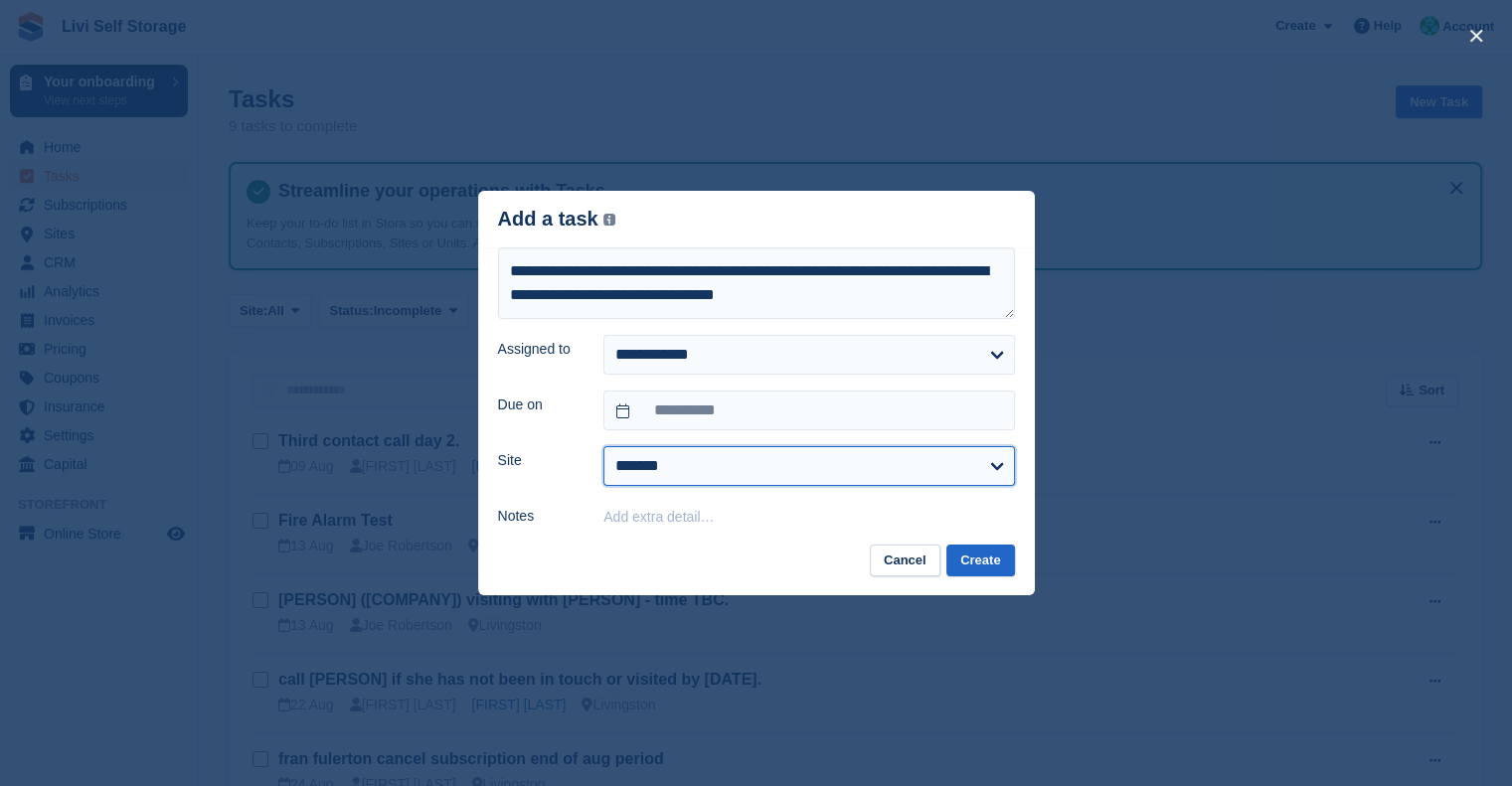 click on "**********" at bounding box center [808, 466] 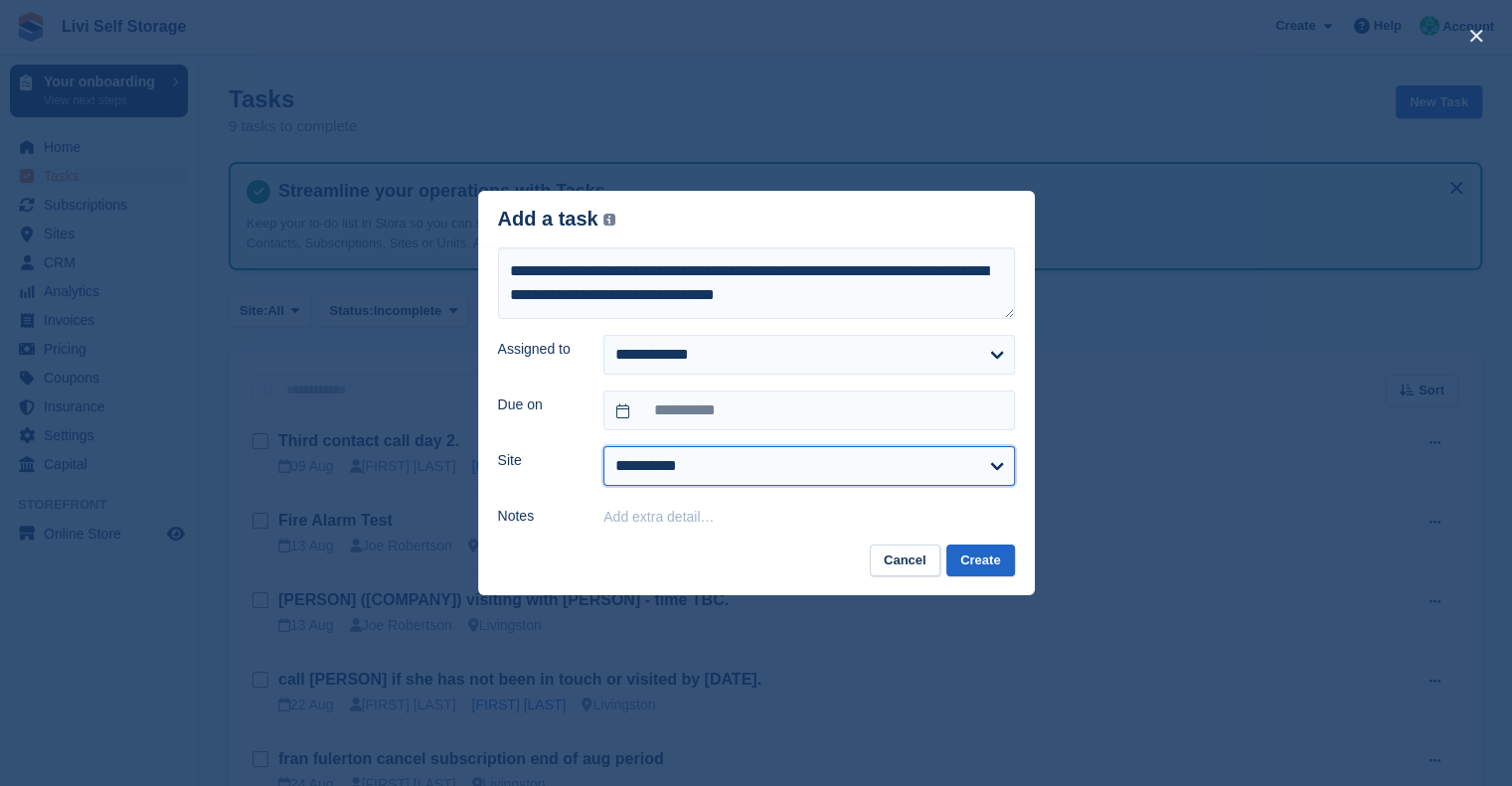 click on "**********" at bounding box center [808, 466] 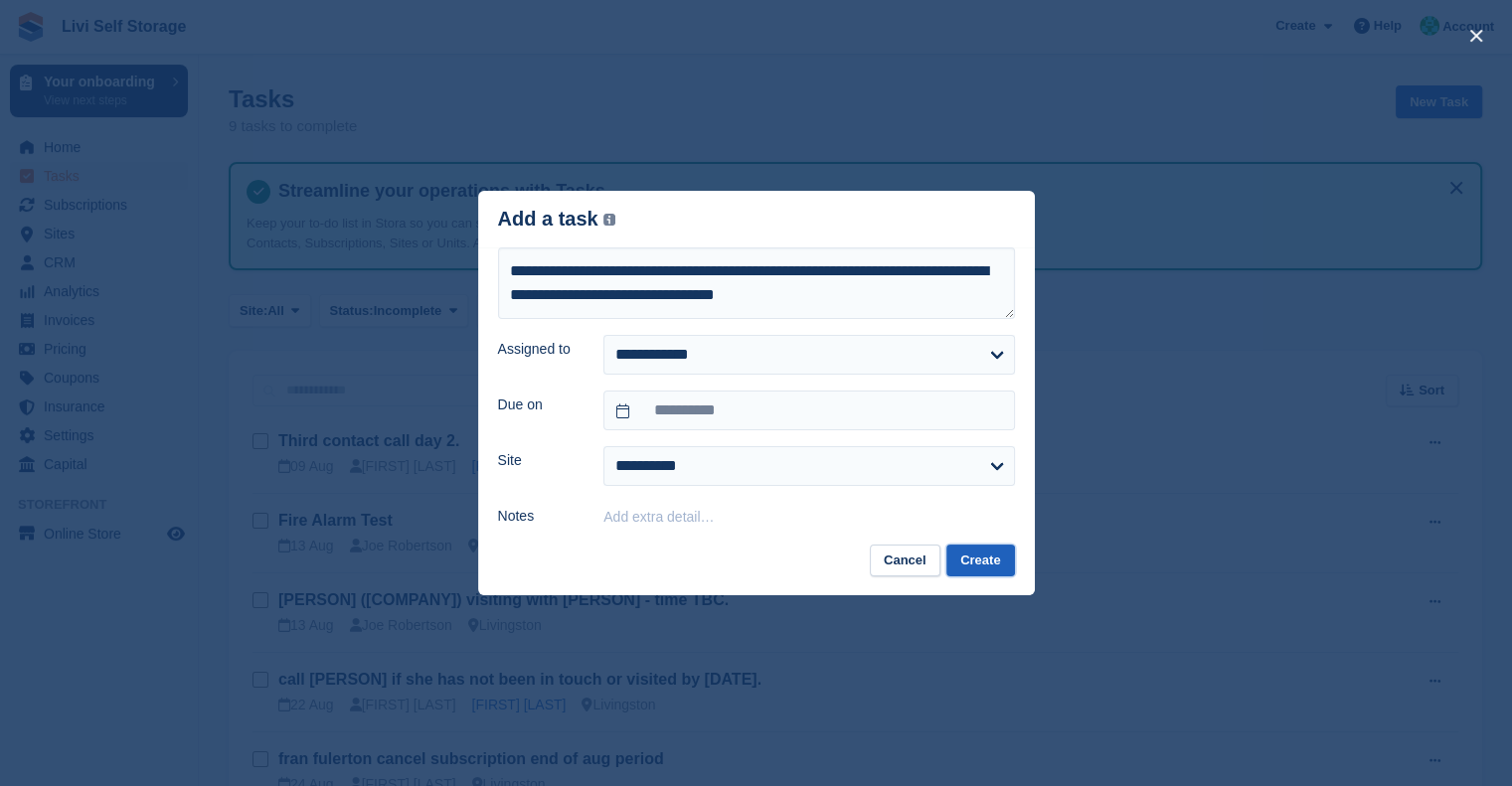 click on "Create" at bounding box center (980, 560) 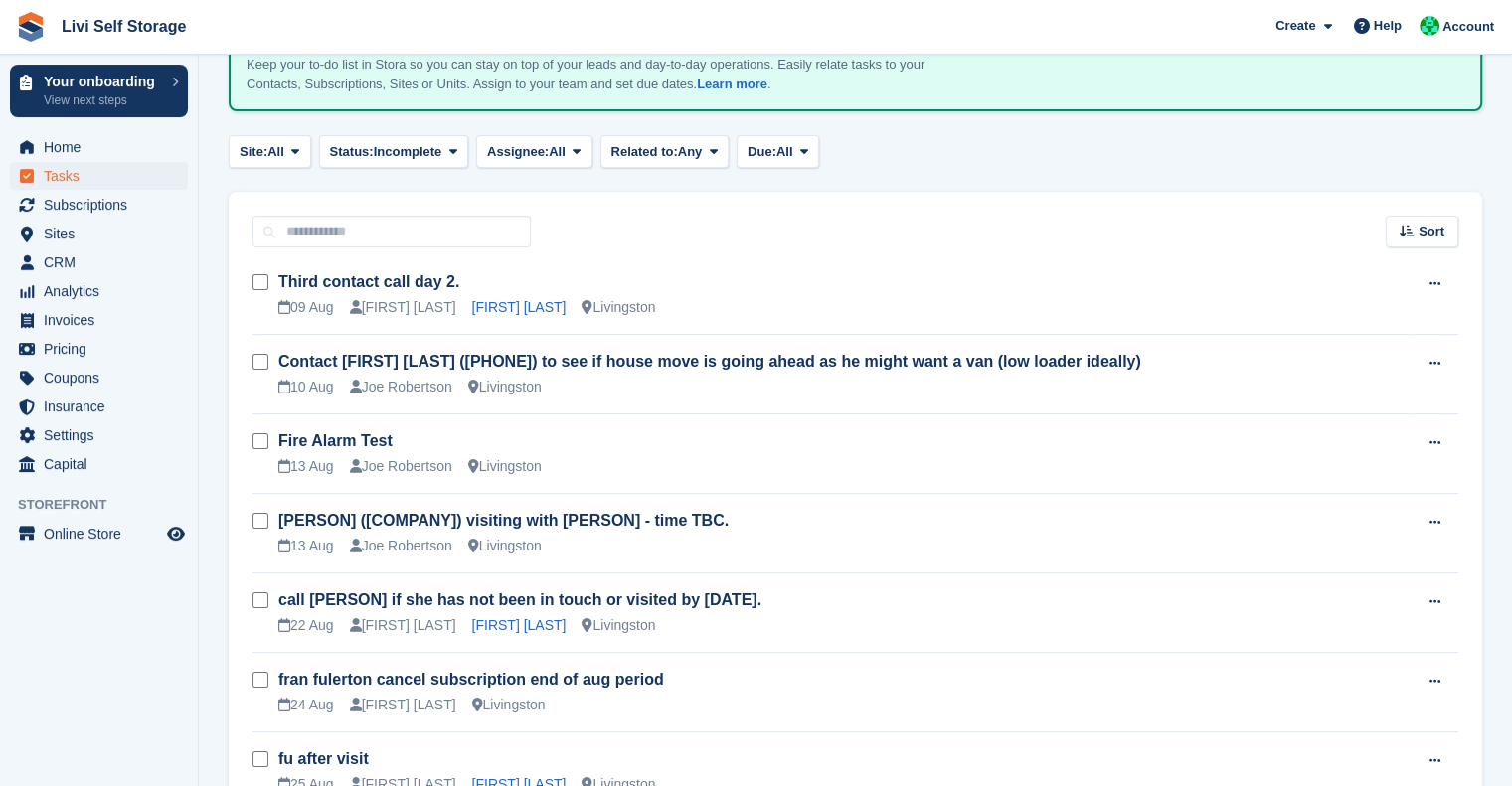 scroll, scrollTop: 0, scrollLeft: 0, axis: both 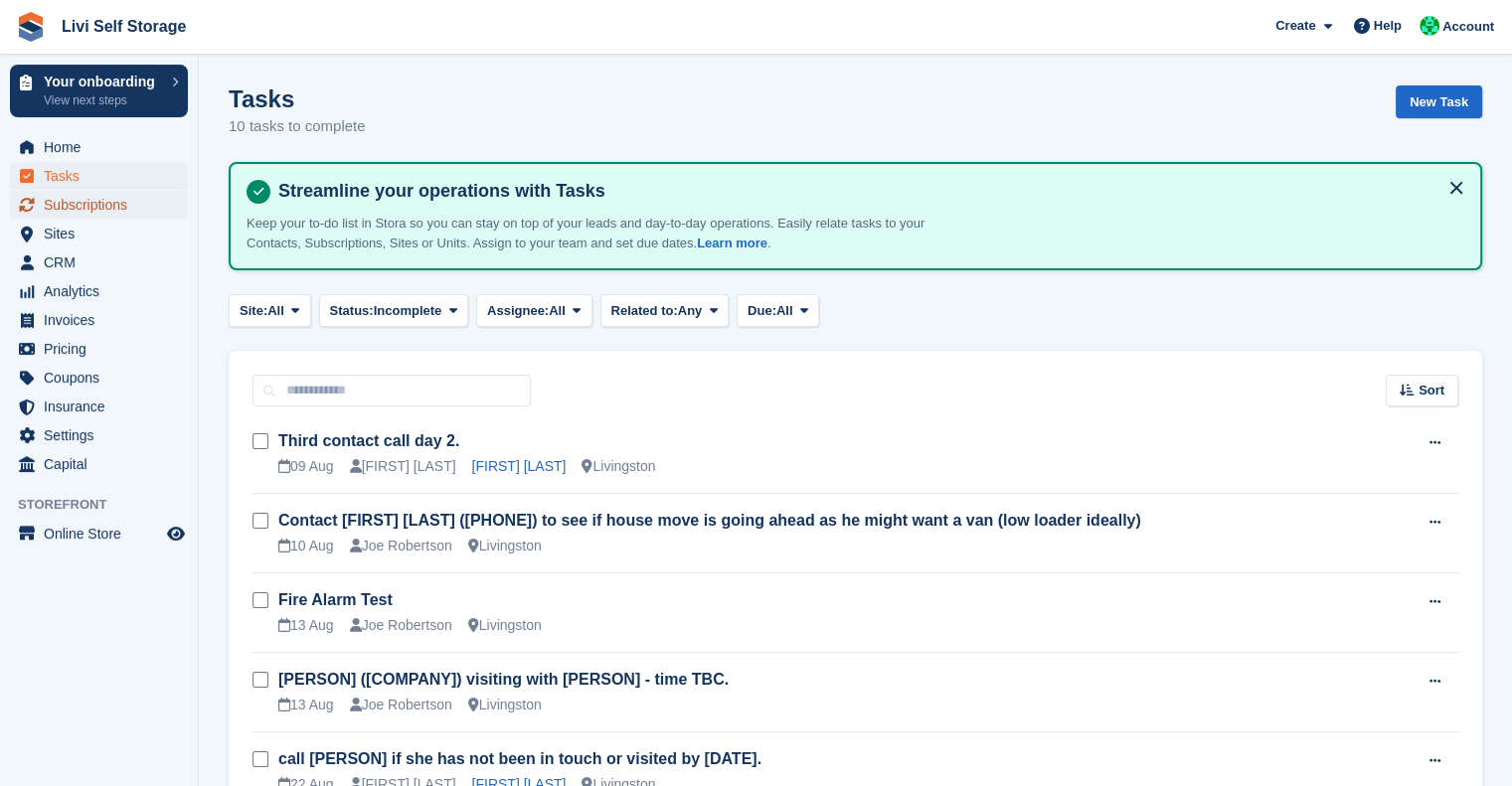 click on "Subscriptions" at bounding box center (103, 205) 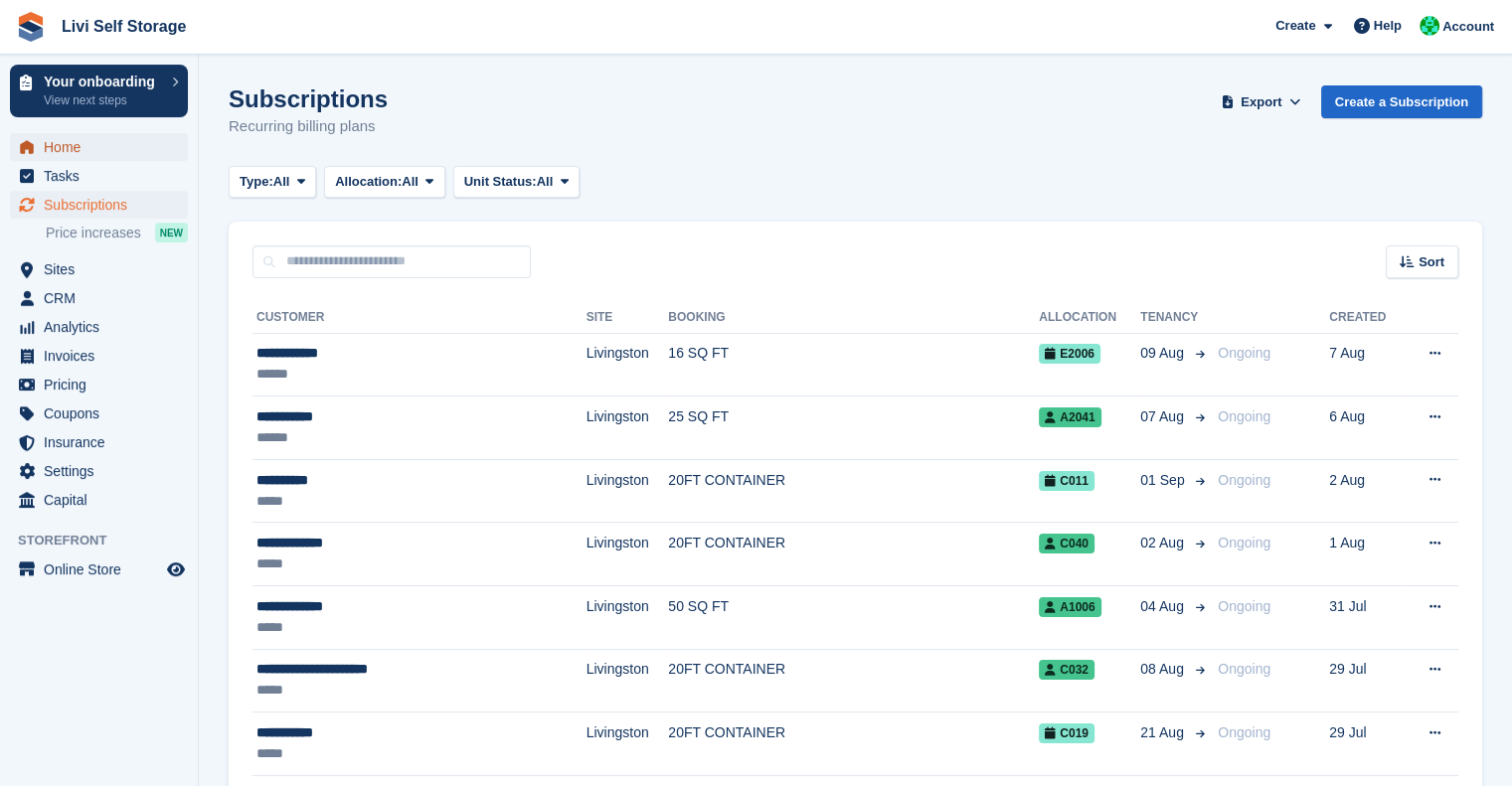 click on "Home" at bounding box center [103, 147] 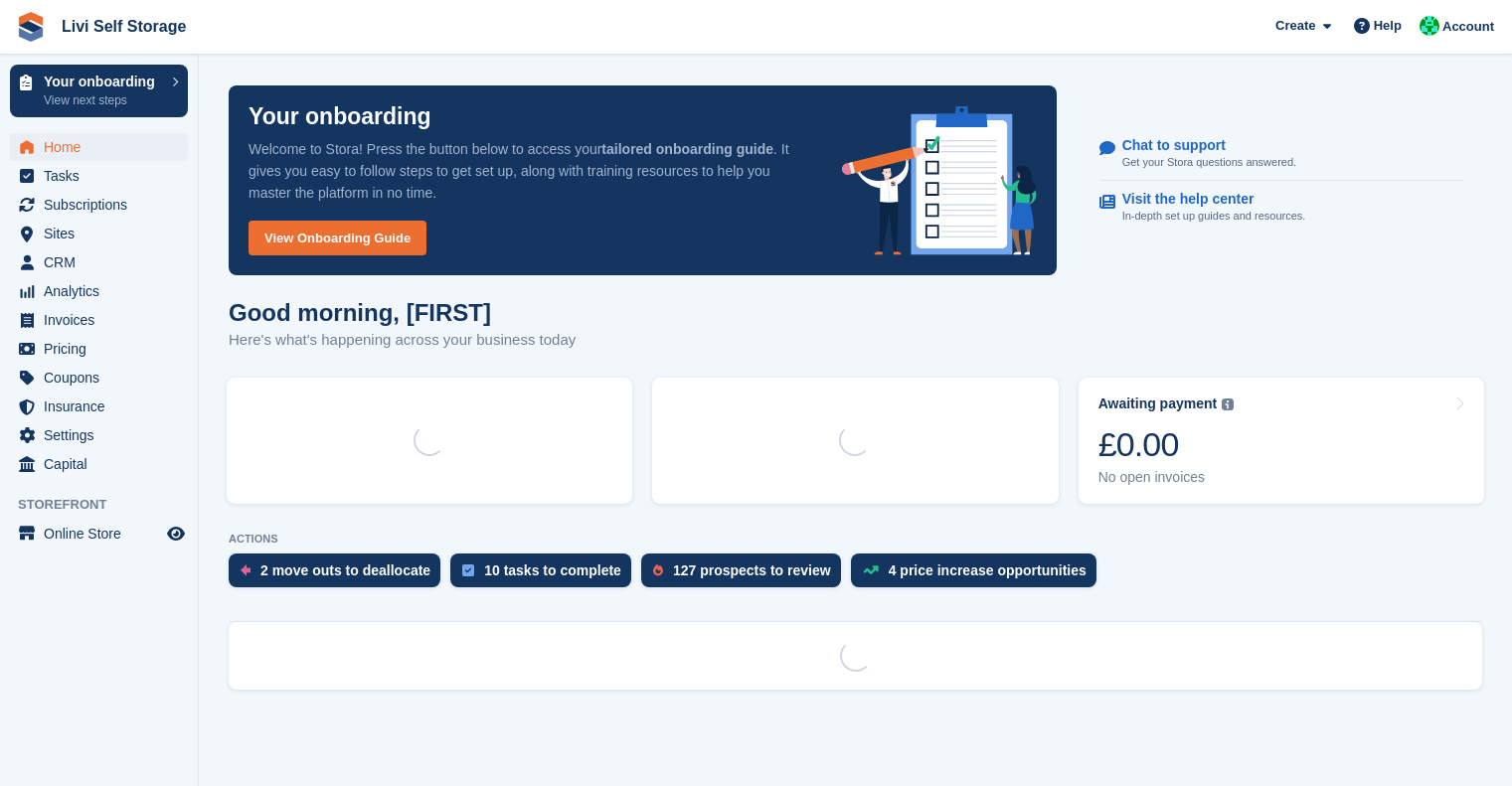scroll, scrollTop: 0, scrollLeft: 0, axis: both 